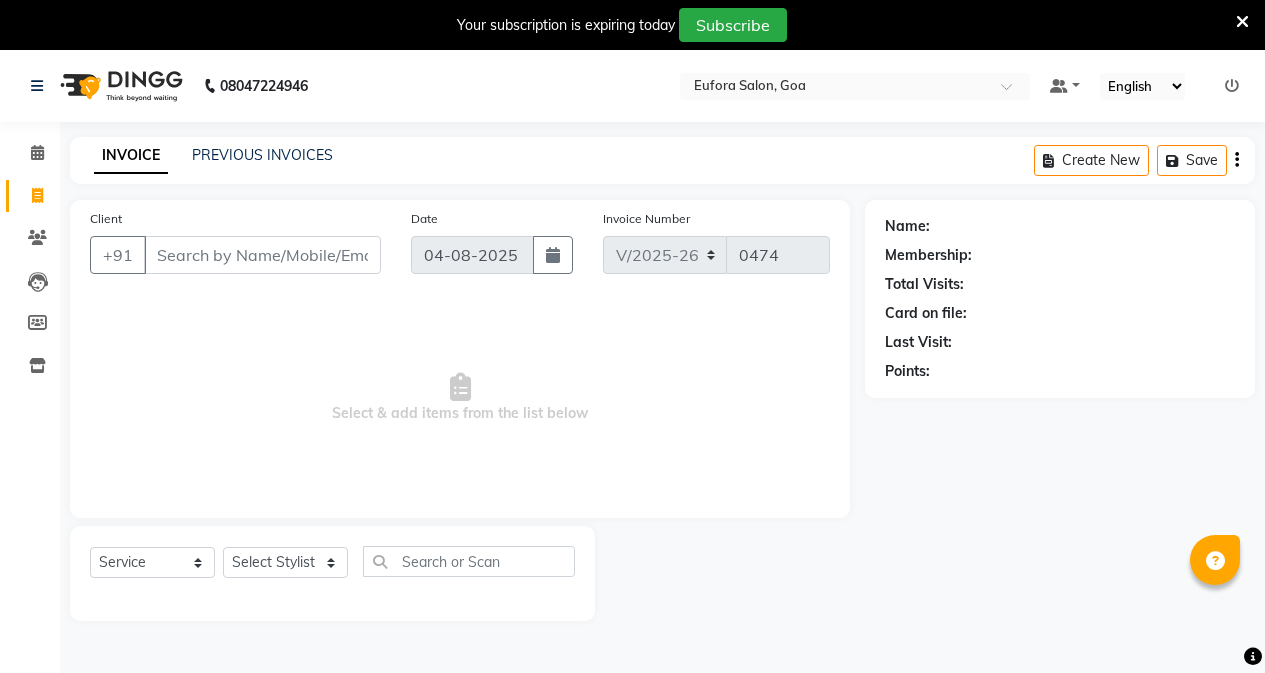 select on "6684" 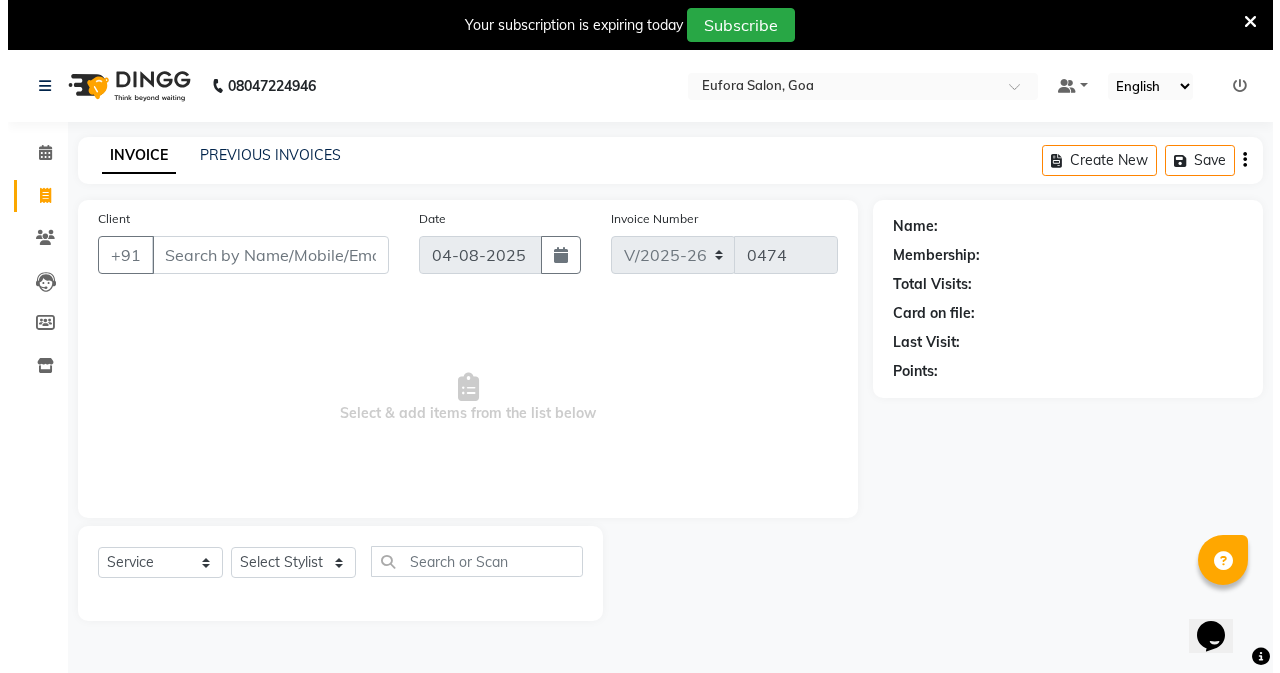 scroll, scrollTop: 0, scrollLeft: 0, axis: both 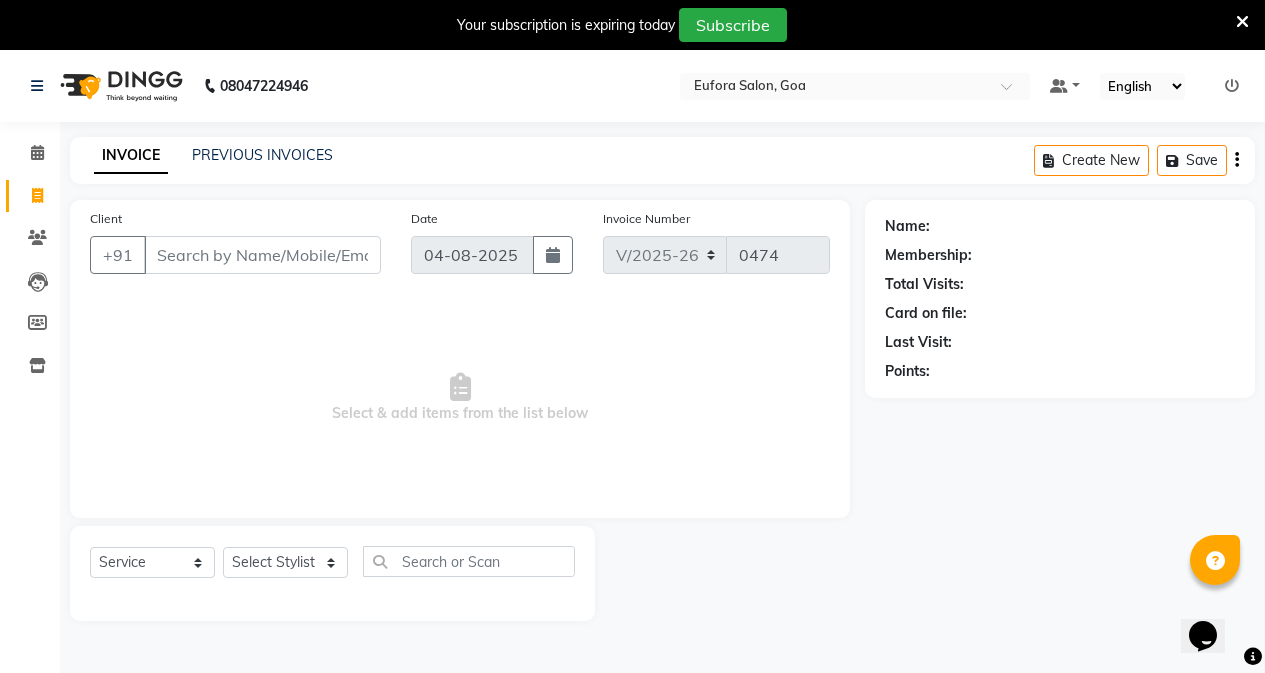 click on "Client" at bounding box center [262, 255] 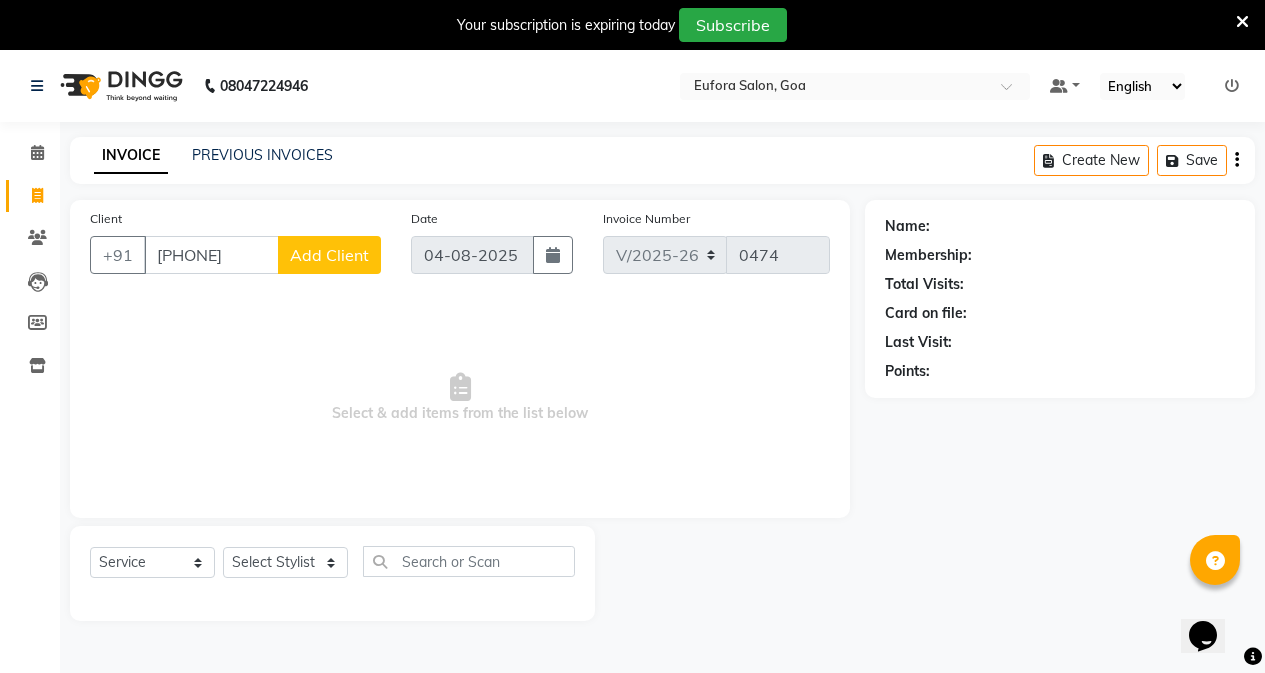 type on "[PHONE]" 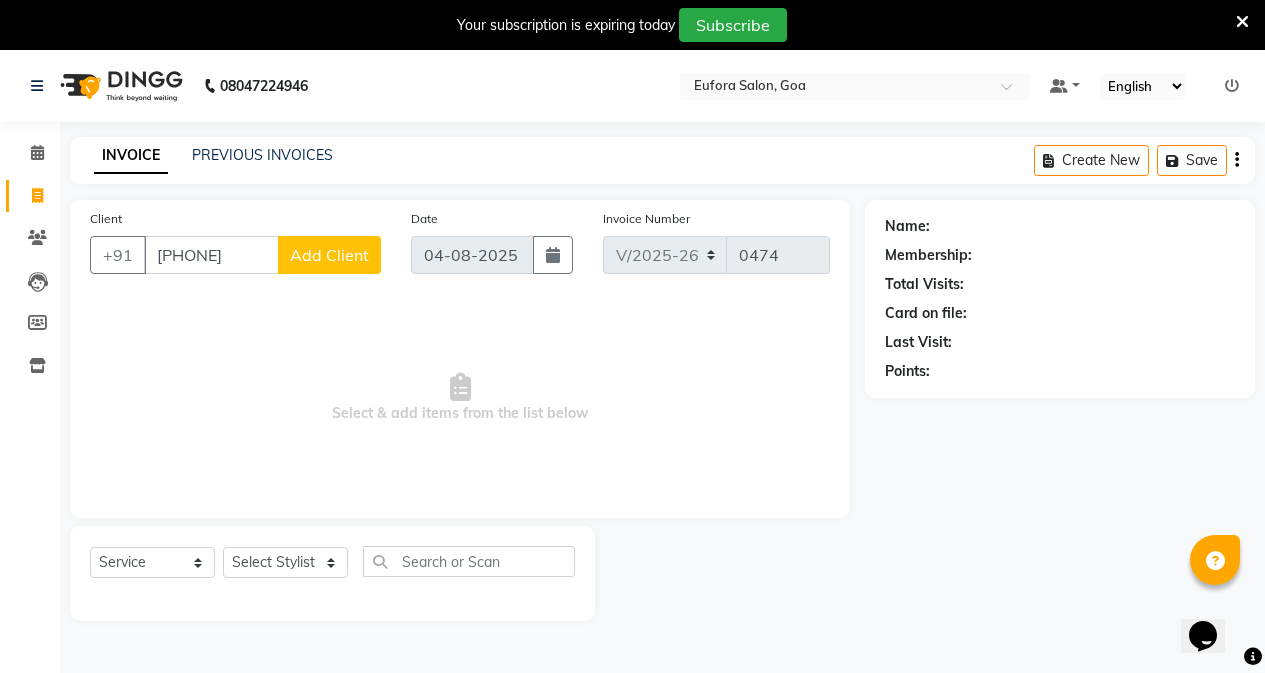 click on "Add Client" 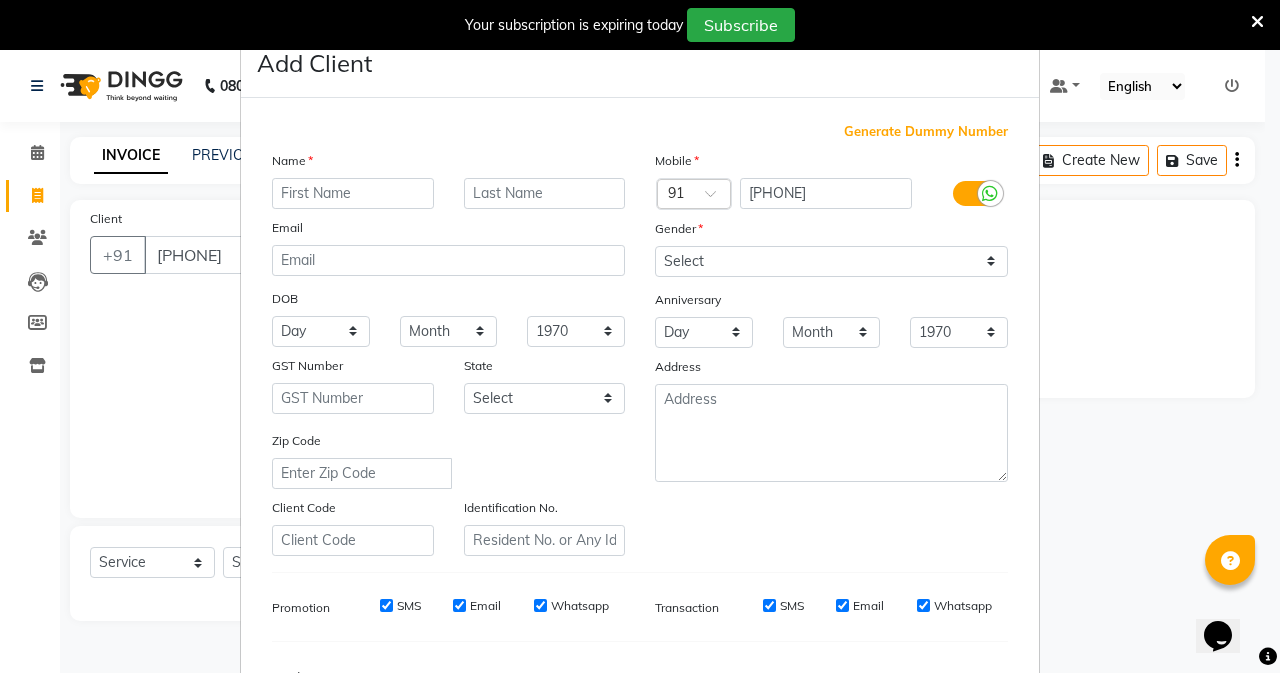 click at bounding box center (353, 193) 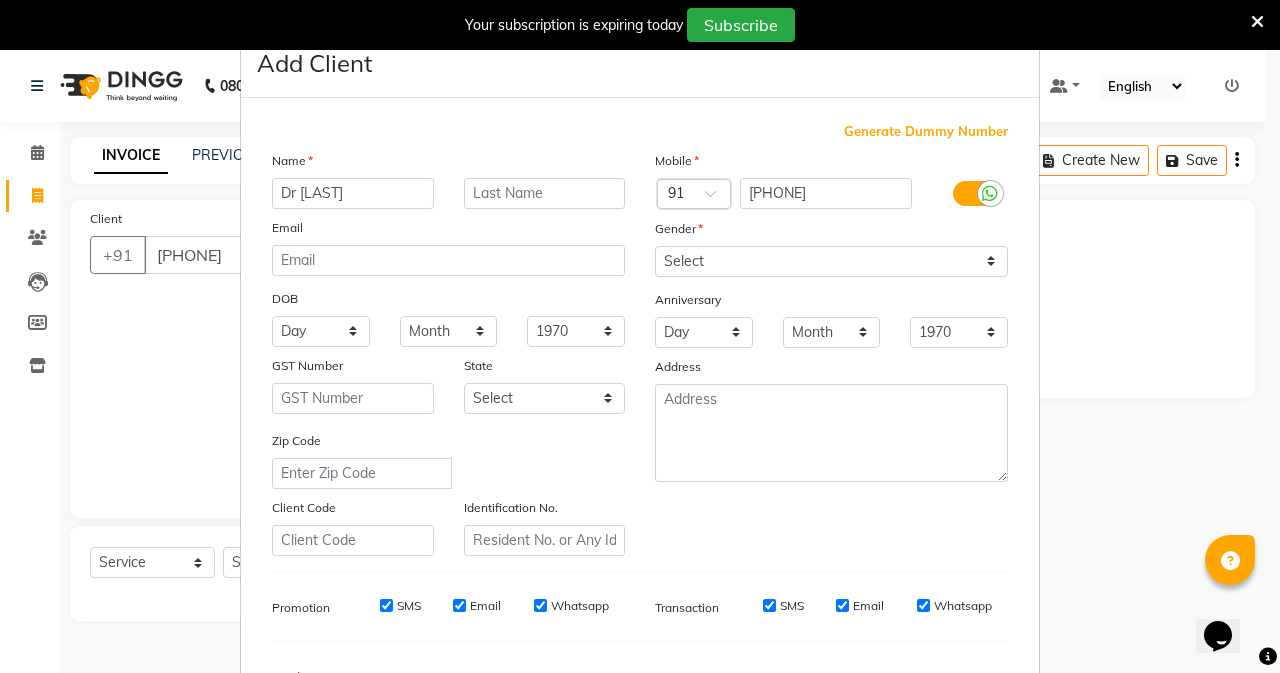 type on "Dr [LAST]" 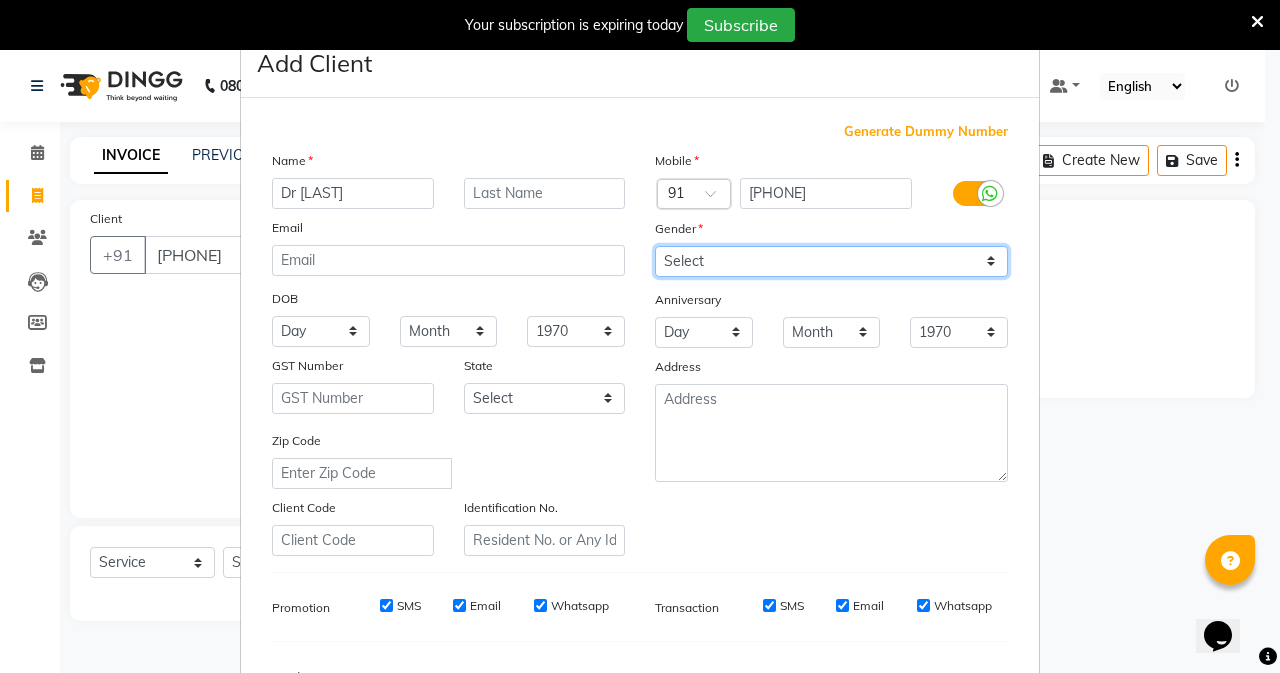 click on "Select Male Female Other Prefer Not To Say" at bounding box center (831, 261) 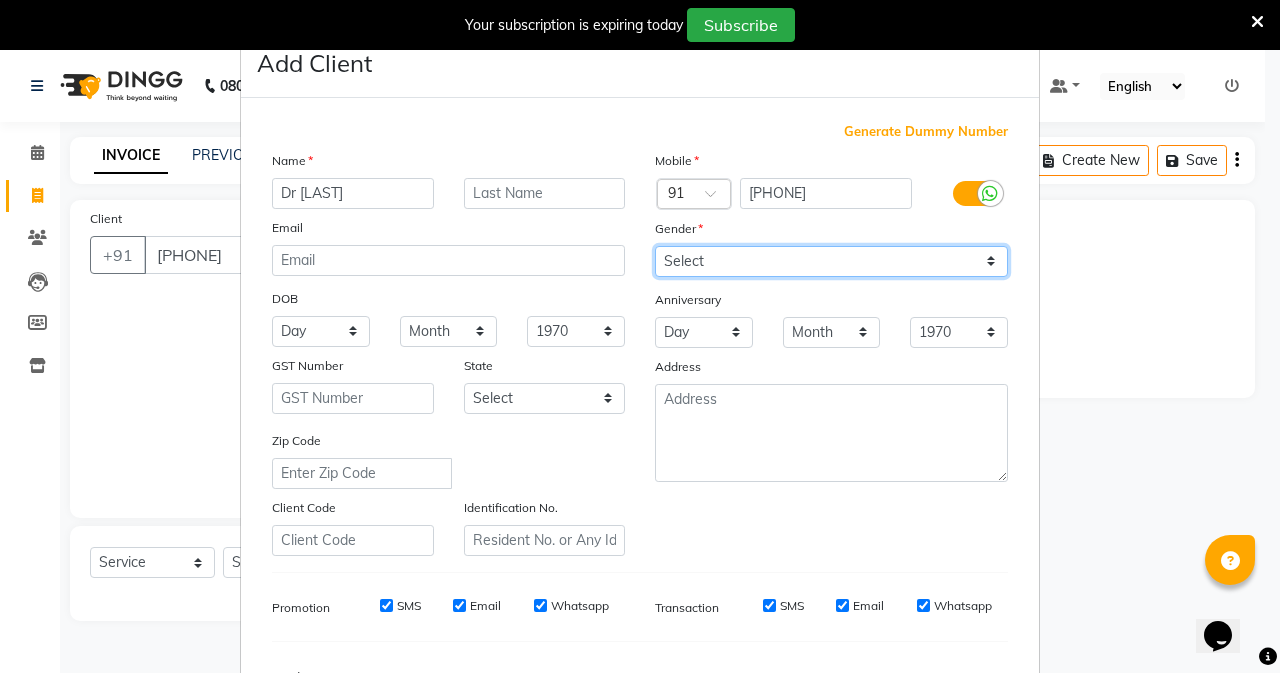 select on "male" 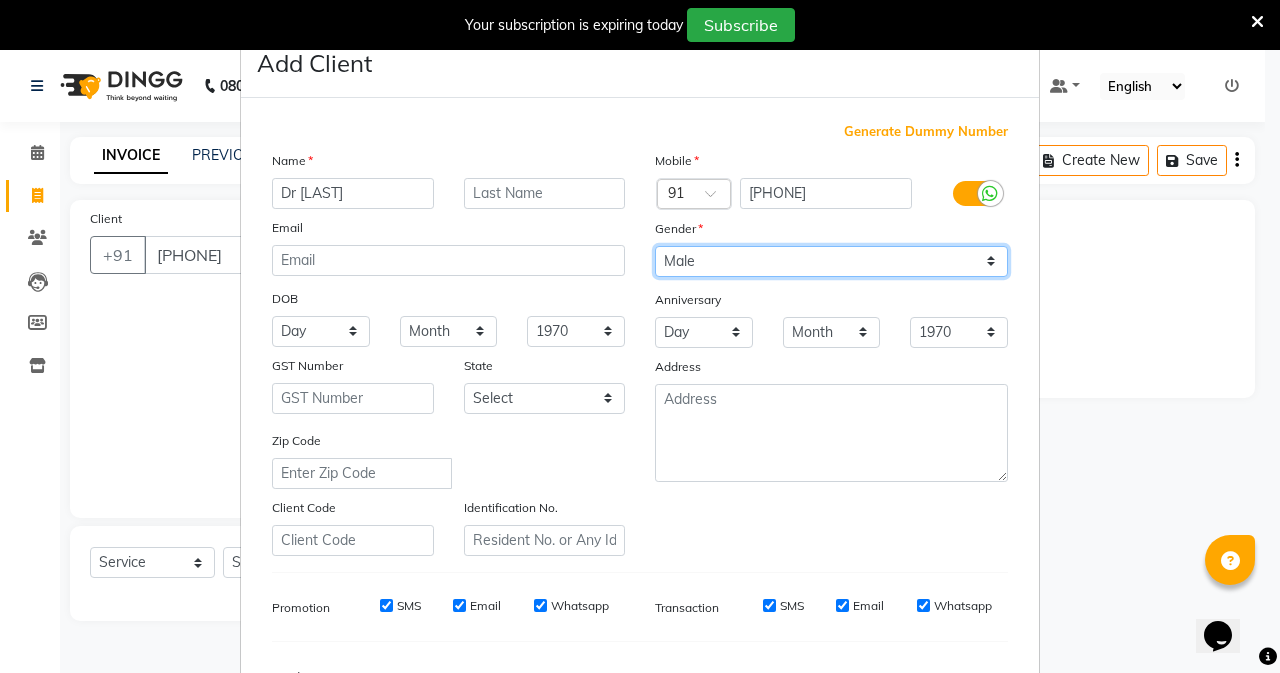 click on "Select Male Female Other Prefer Not To Say" at bounding box center (831, 261) 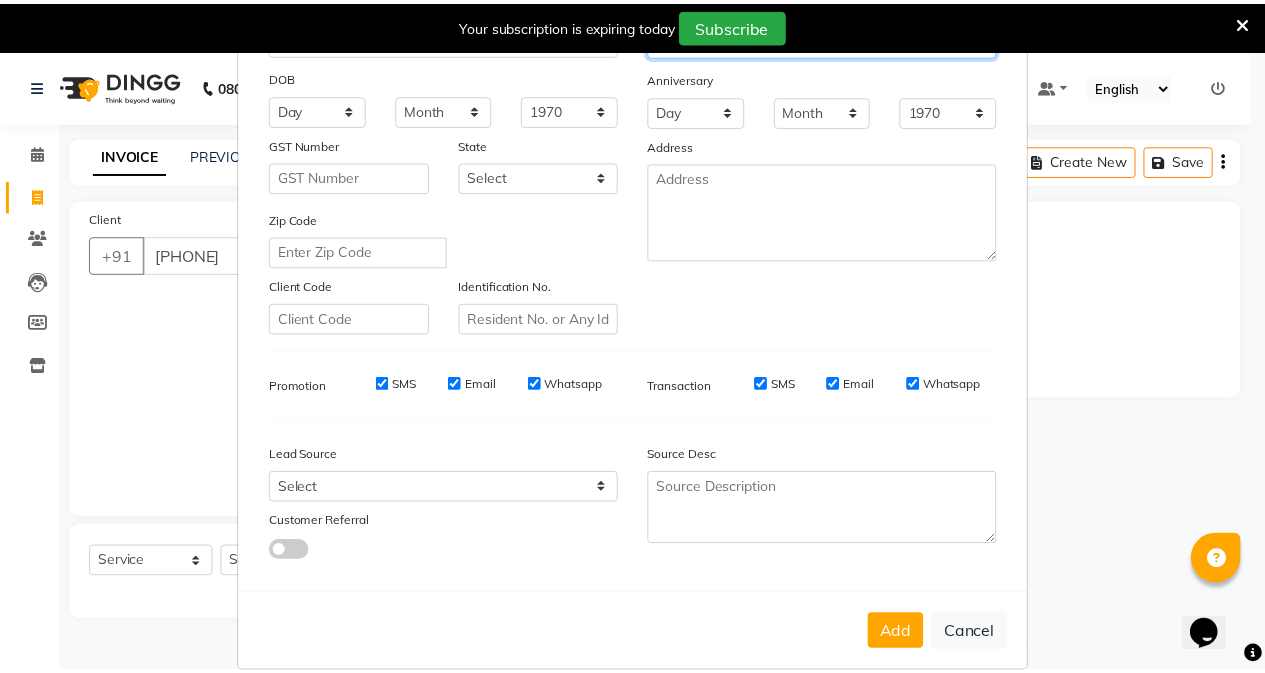 scroll, scrollTop: 250, scrollLeft: 0, axis: vertical 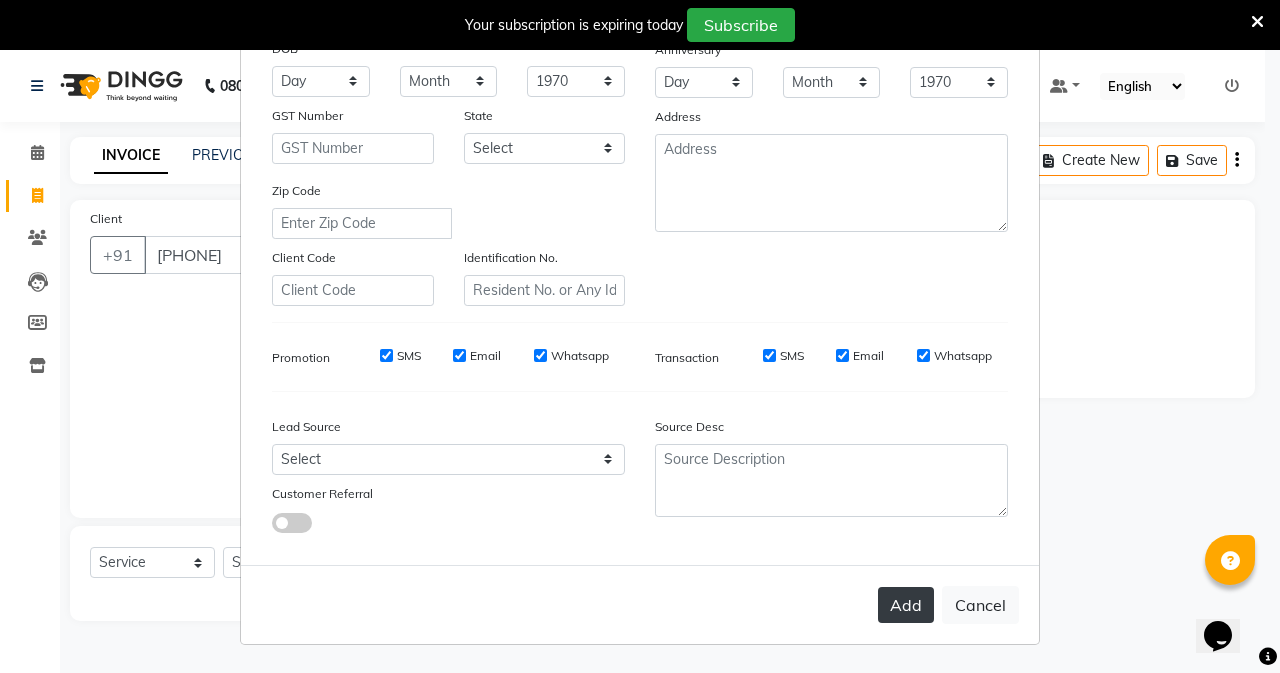 click on "Add" at bounding box center [906, 605] 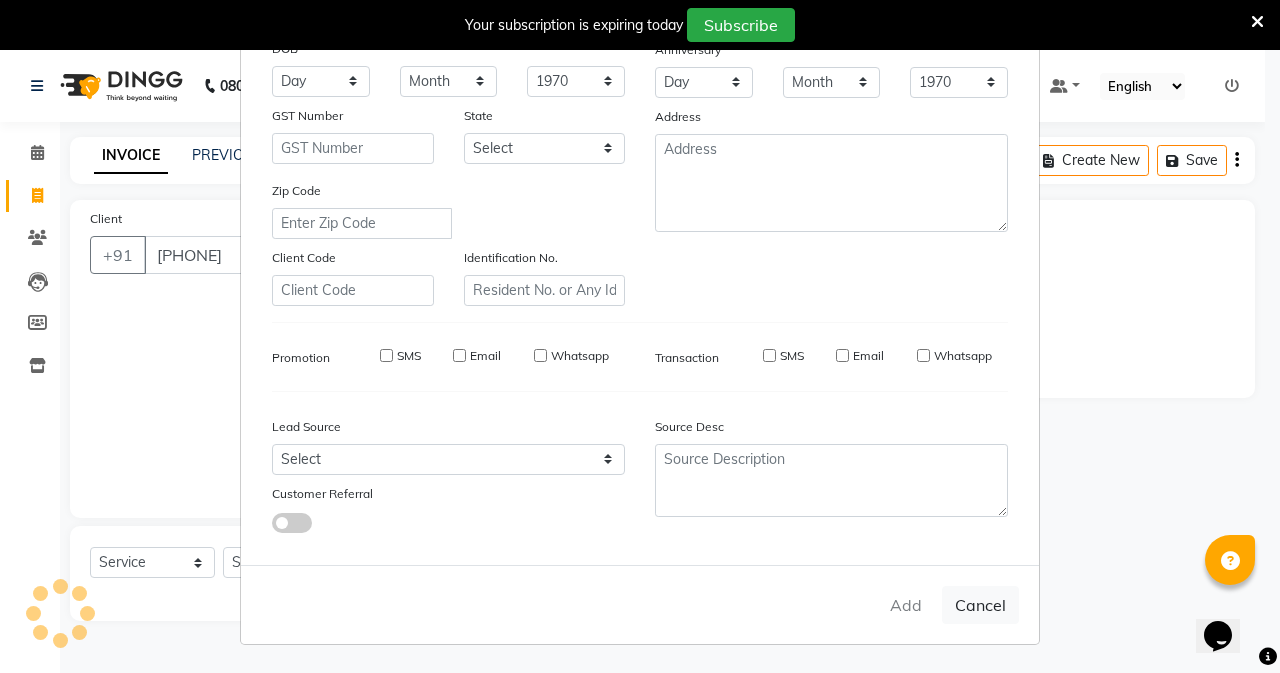 type 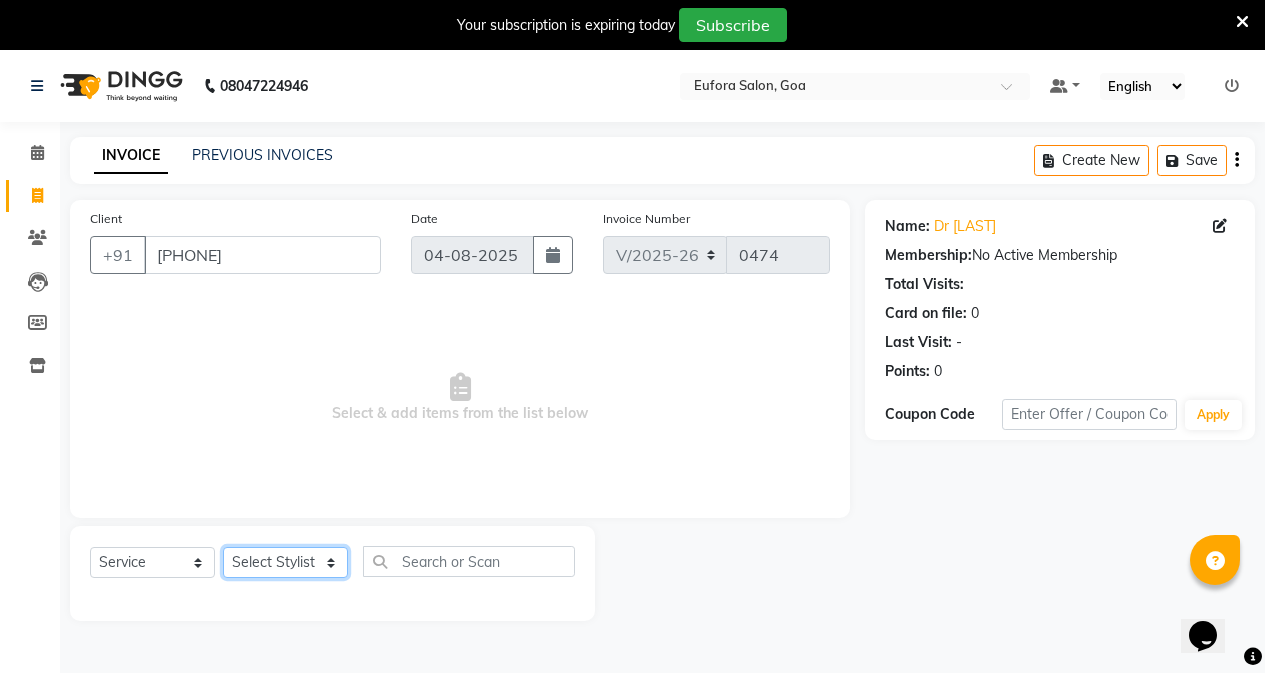 click on "Select Stylist [FIRST] [FIRST] [FIRST] [FIRST] [FIRST] [FIRST] [FIRST] [FIRST] [FIRST] [FIRST] [FIRST] [FIRST]" 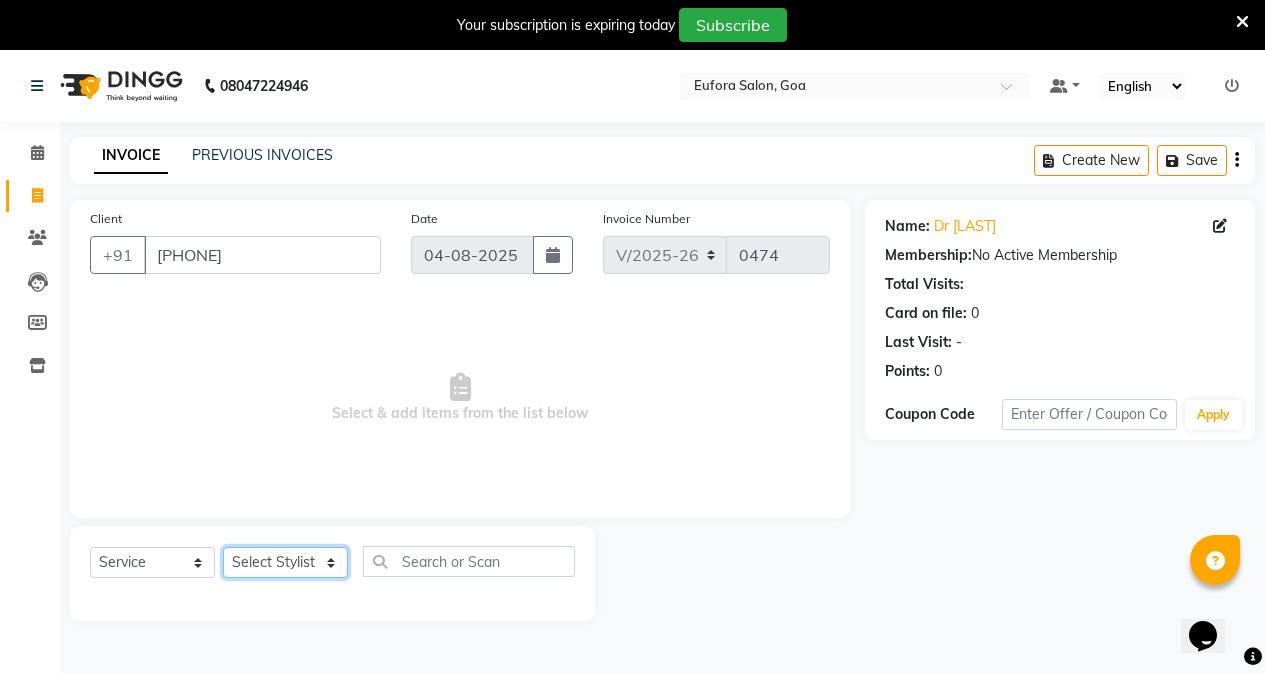 select on "84471" 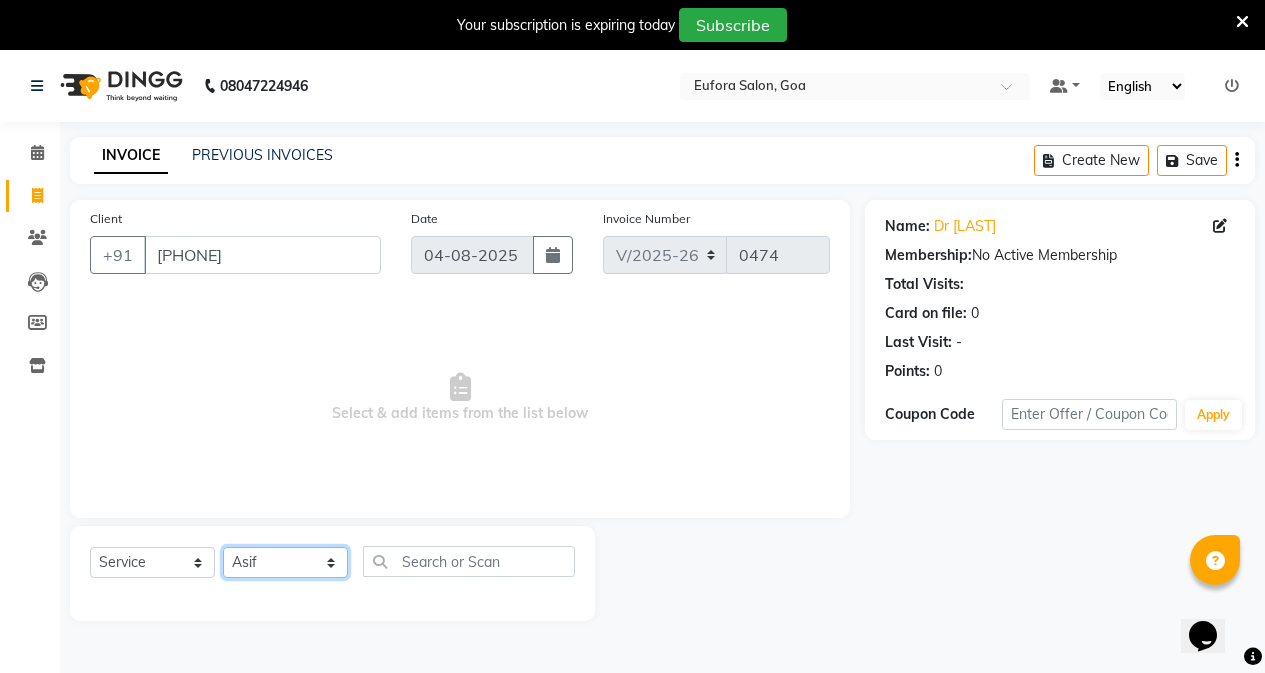 click on "Select Stylist [FIRST] [FIRST] [FIRST] [FIRST] [FIRST] [FIRST] [FIRST] [FIRST] [FIRST] [FIRST] [FIRST] [FIRST]" 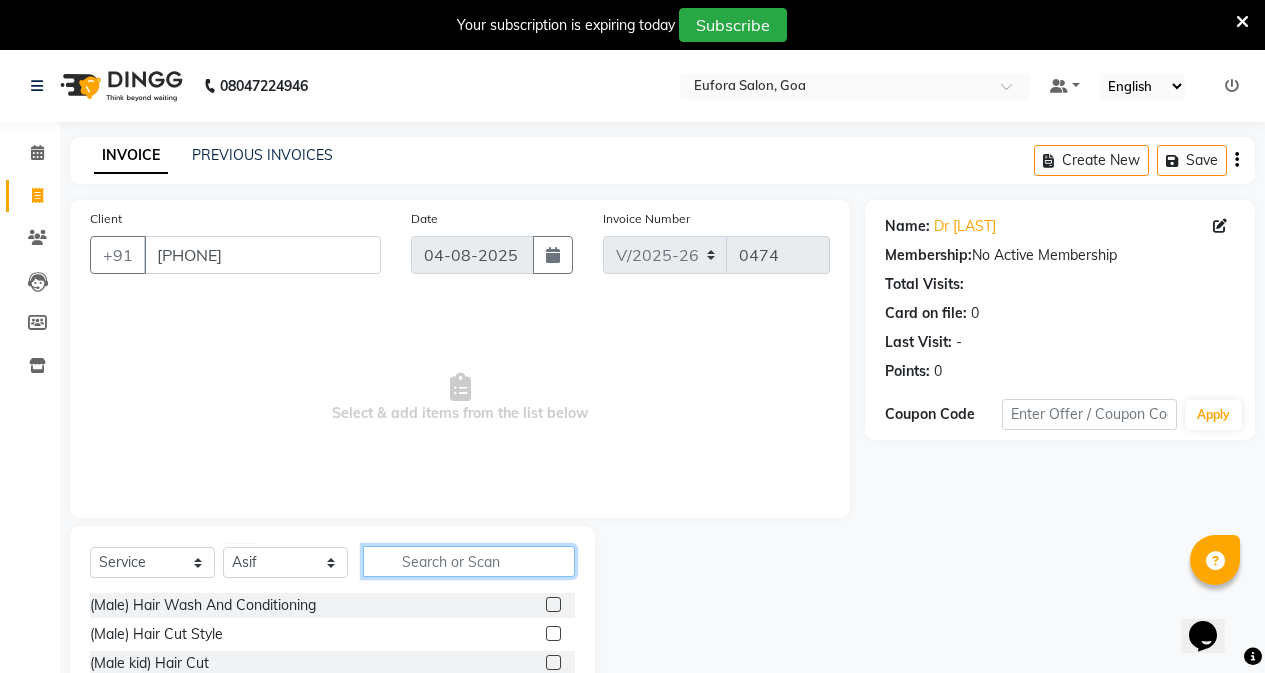 click 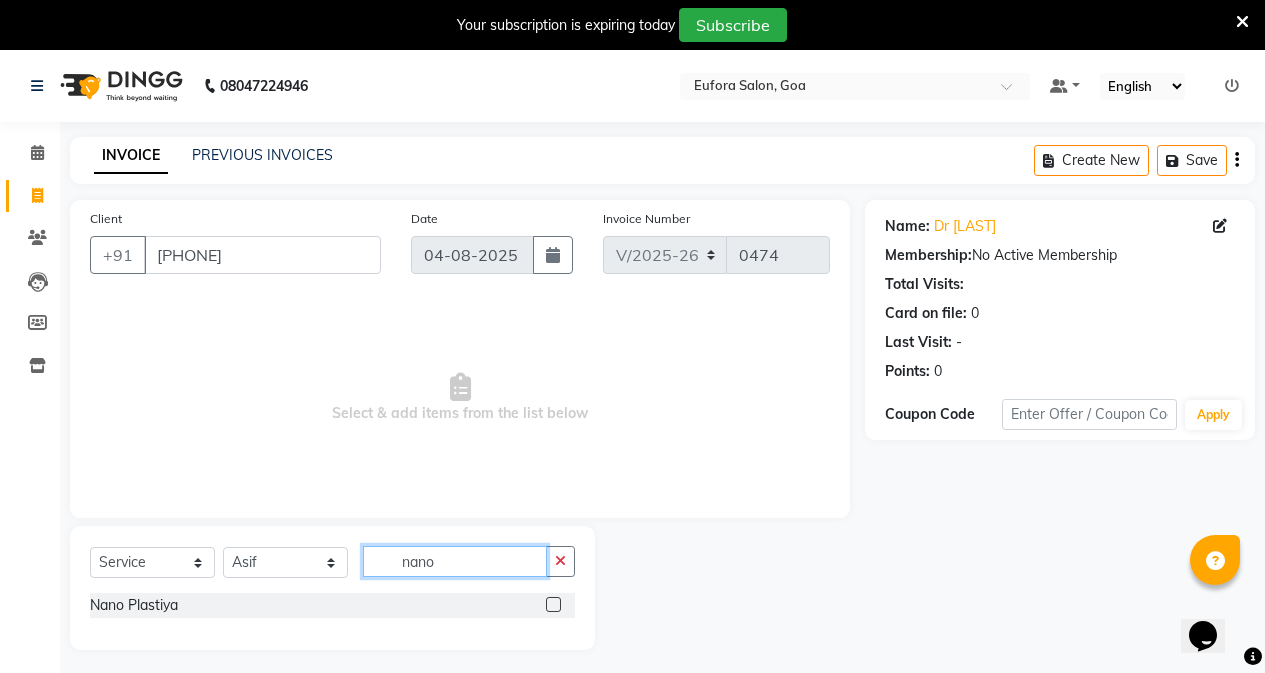 type on "nano" 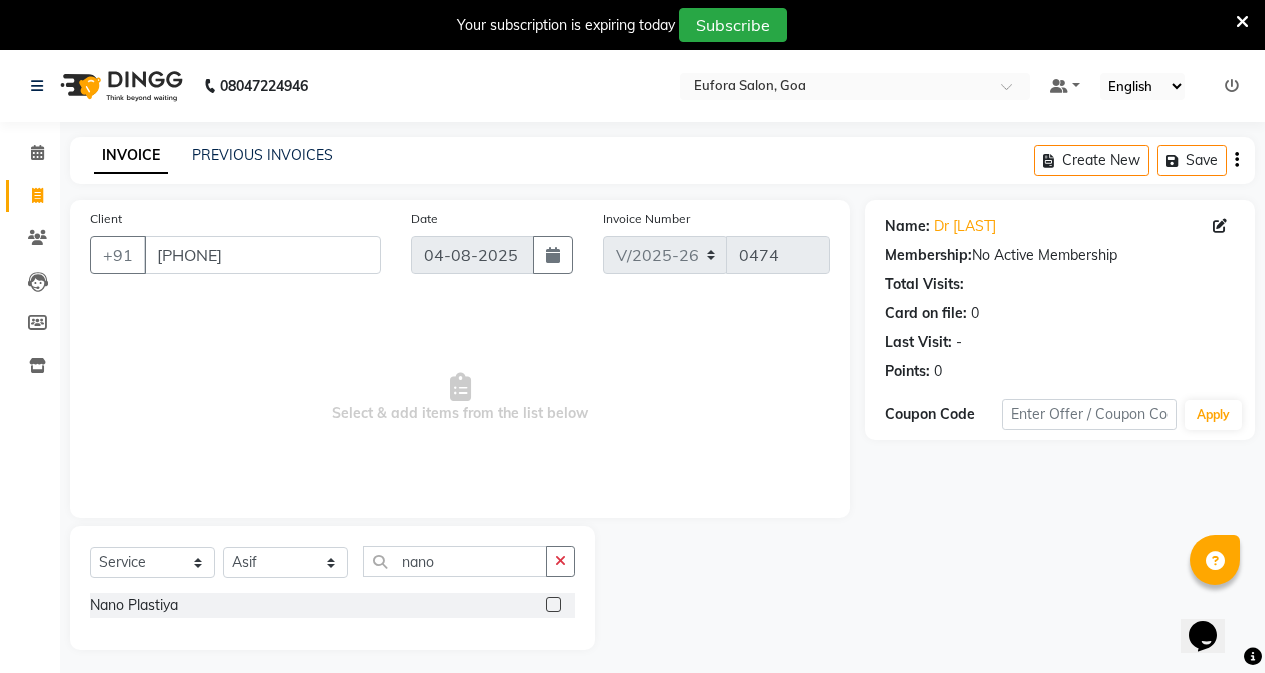 click 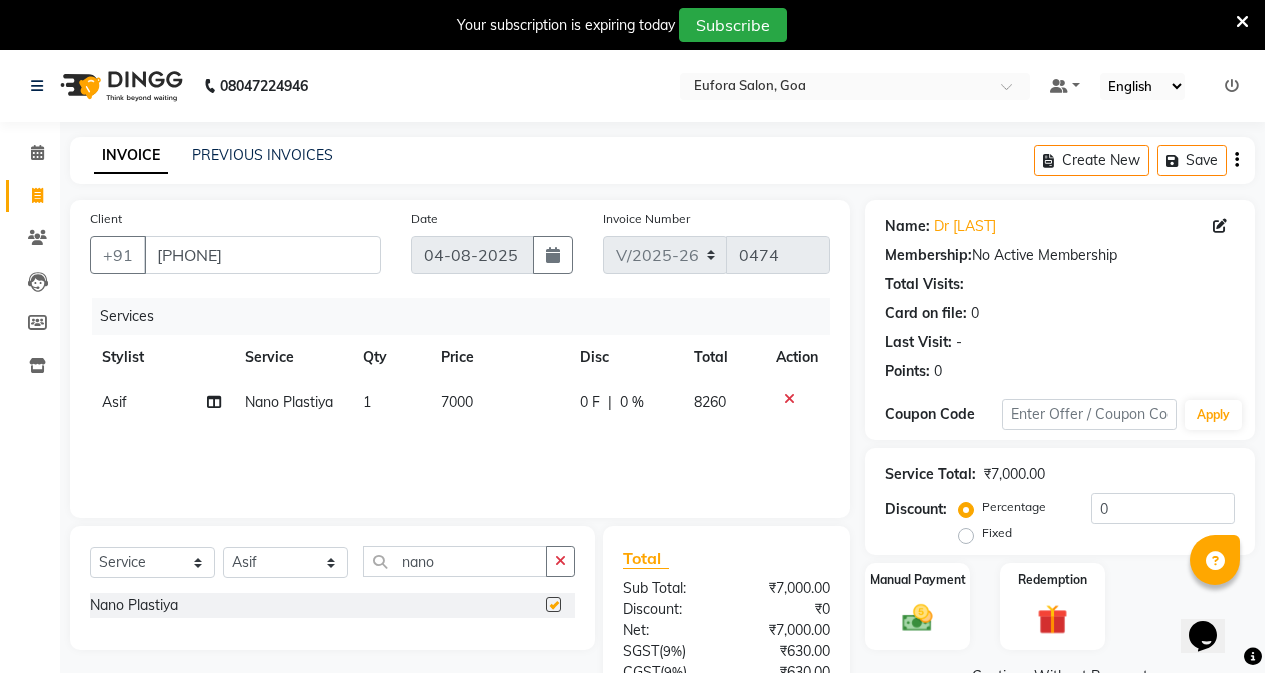 checkbox on "false" 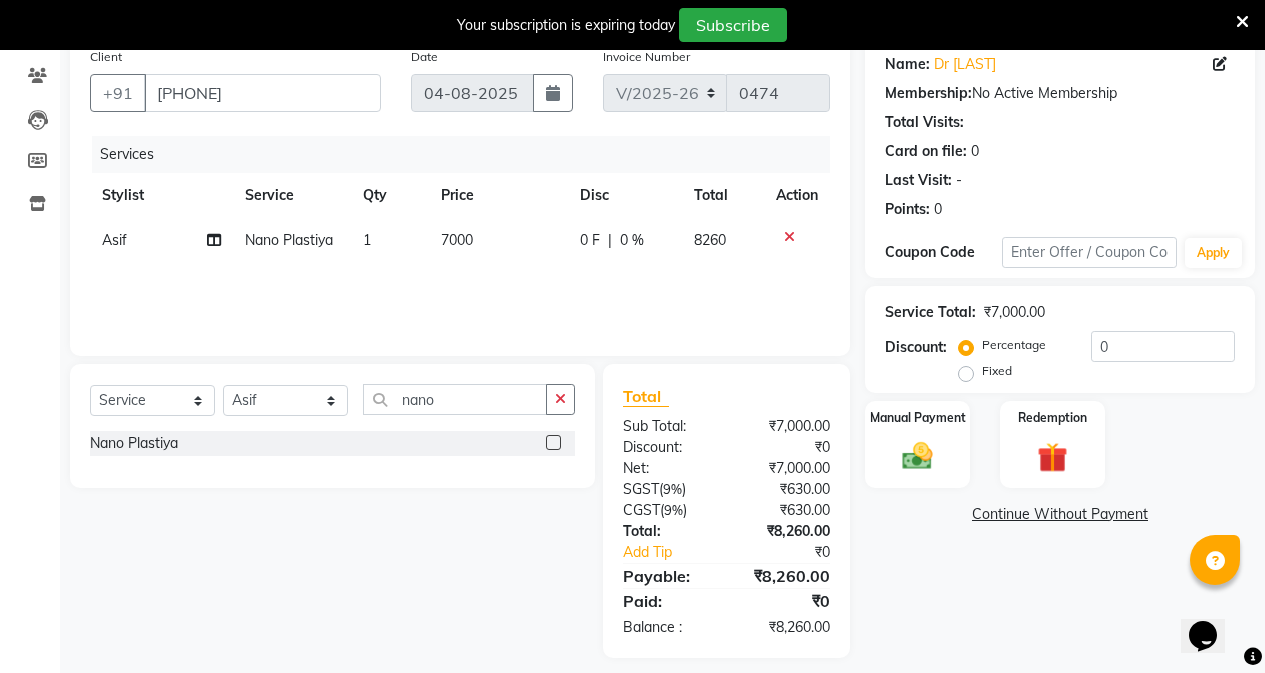 scroll, scrollTop: 177, scrollLeft: 0, axis: vertical 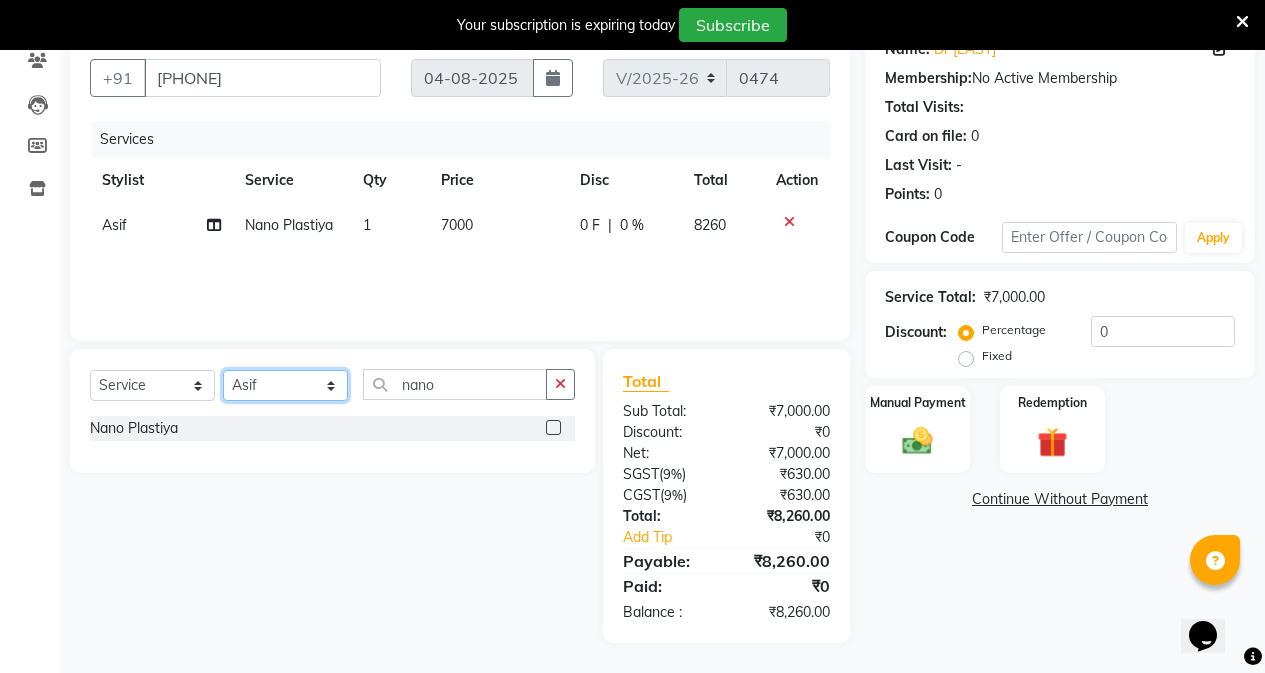 click on "Select Stylist [FIRST] [FIRST] [FIRST] [FIRST] [FIRST] [FIRST] [FIRST] [FIRST] [FIRST] [FIRST] [FIRST] [FIRST]" 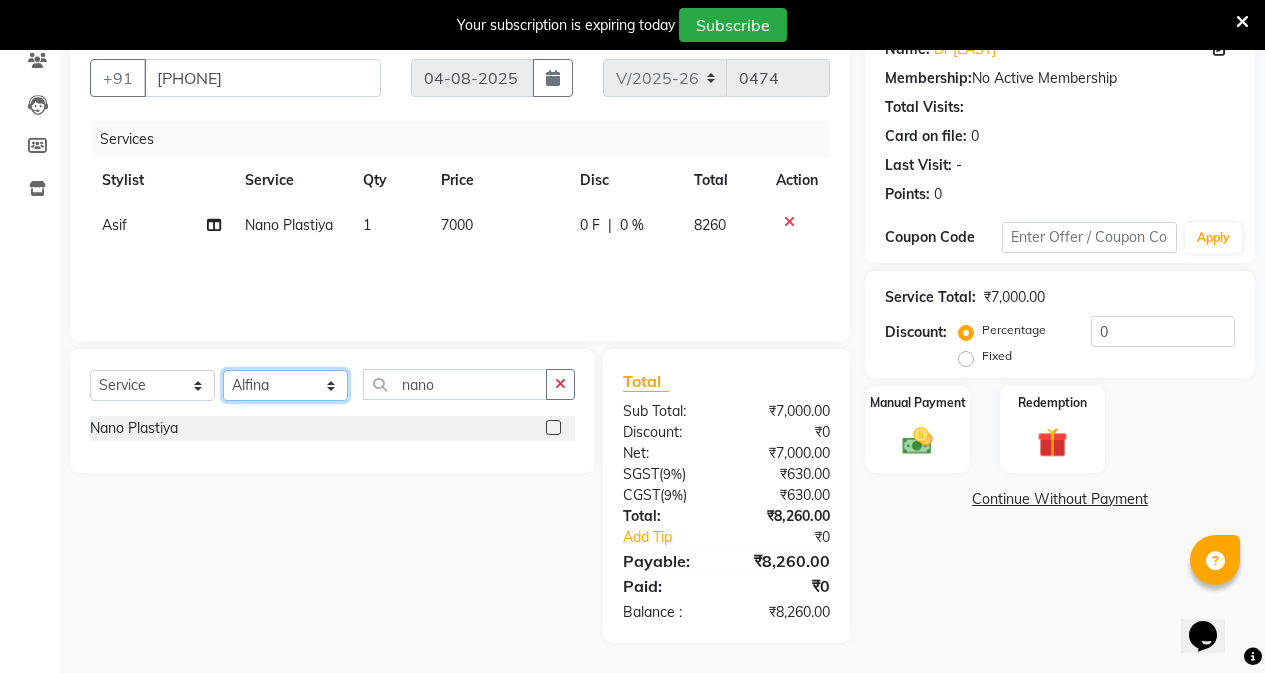 click on "Select Stylist [FIRST] [FIRST] [FIRST] [FIRST] [FIRST] [FIRST] [FIRST] [FIRST] [FIRST] [FIRST] [FIRST] [FIRST]" 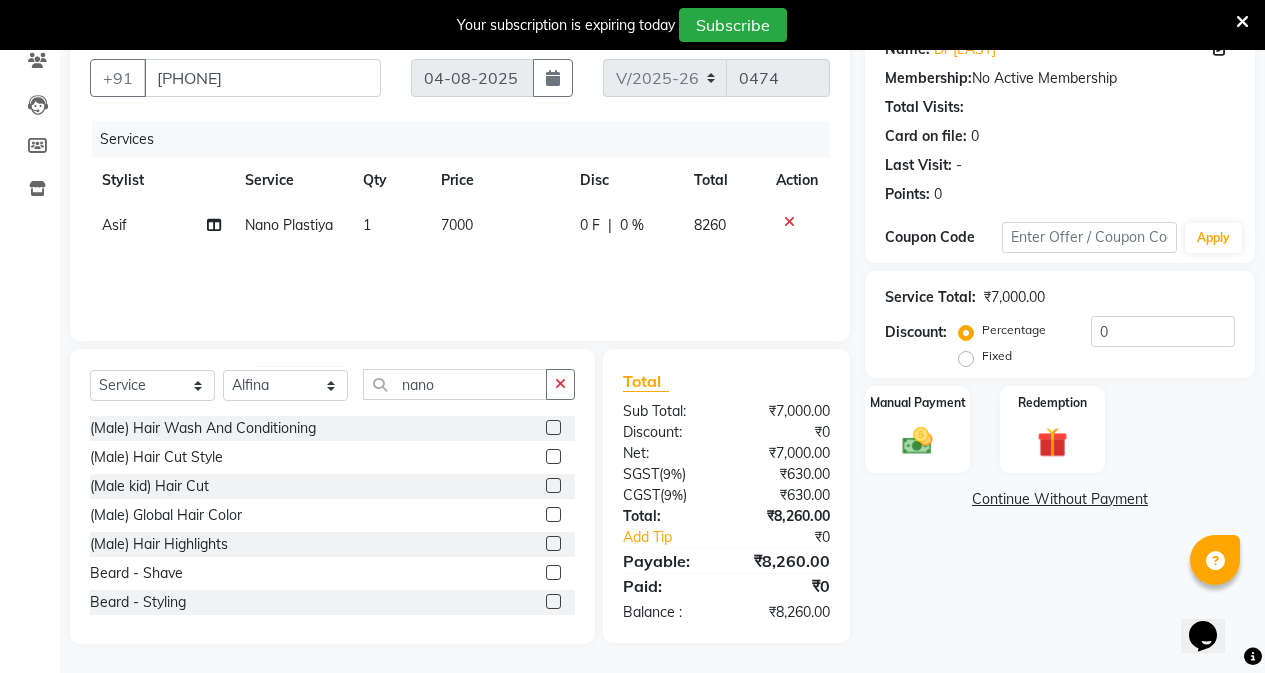 click on "Select  Service  Product  Membership  Package Voucher Prepaid Gift Card  Select Stylist [FIRST] [FIRST] [FIRST] [FIRST] [FIRST] [FIRST] [FIRST] [FIRST] [FIRST] [FIRST] [FIRST] [FIRST] nano" 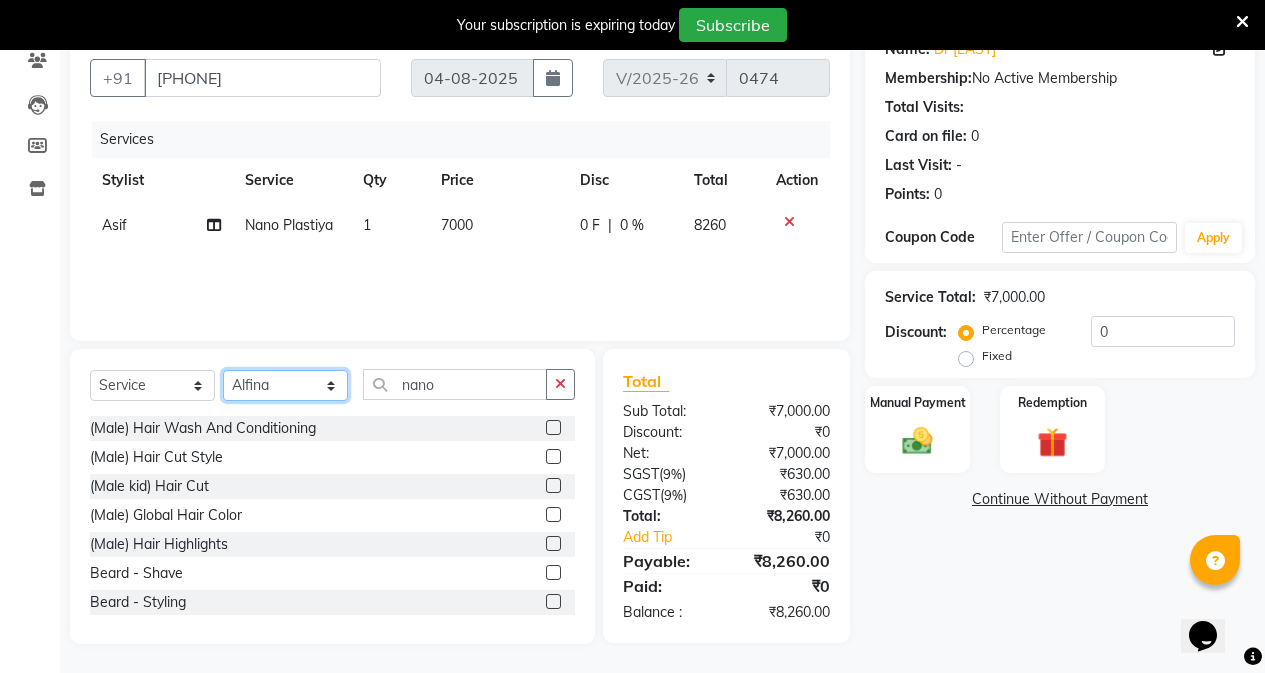 click on "Select Stylist [FIRST] [FIRST] [FIRST] [FIRST] [FIRST] [FIRST] [FIRST] [FIRST] [FIRST] [FIRST] [FIRST] [FIRST]" 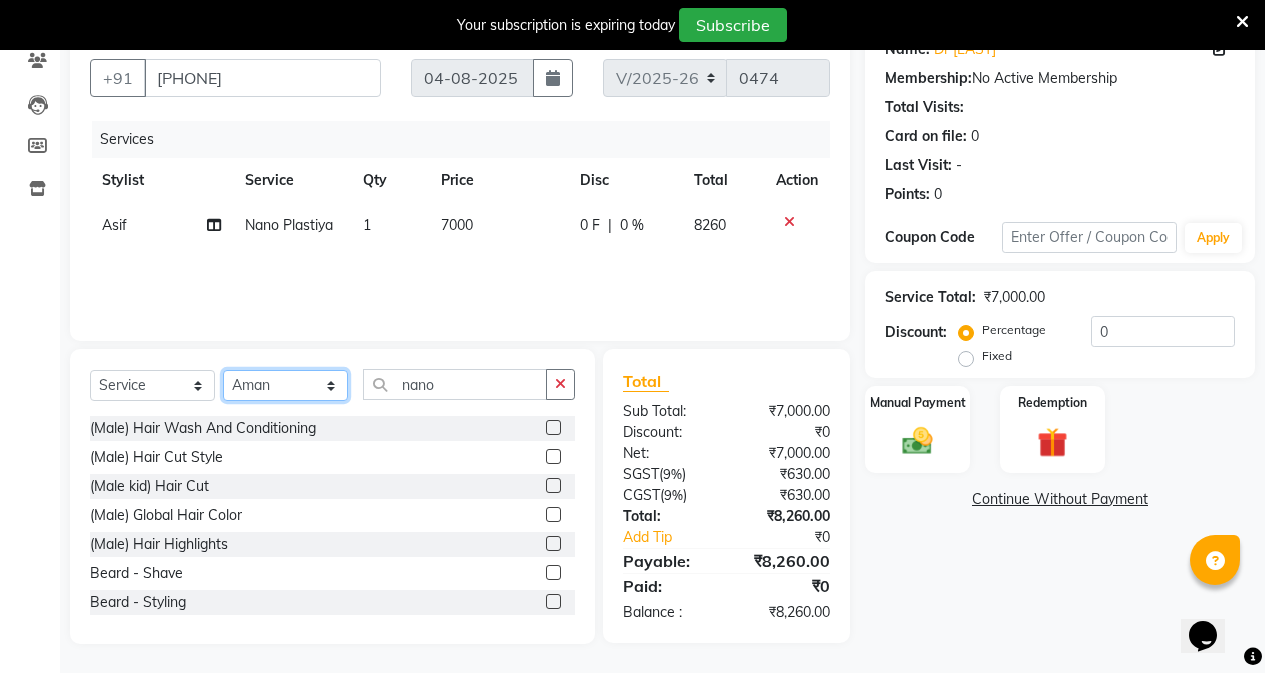 click on "Select Stylist [FIRST] [FIRST] [FIRST] [FIRST] [FIRST] [FIRST] [FIRST] [FIRST] [FIRST] [FIRST] [FIRST] [FIRST]" 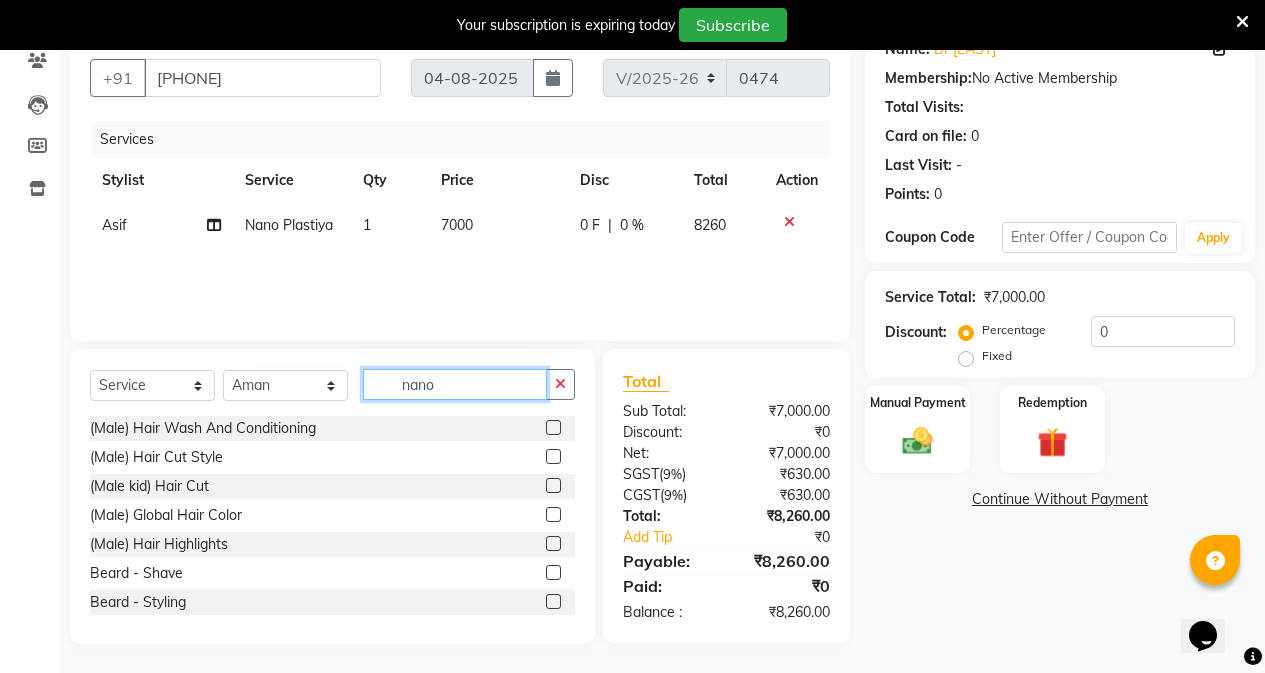click on "nano" 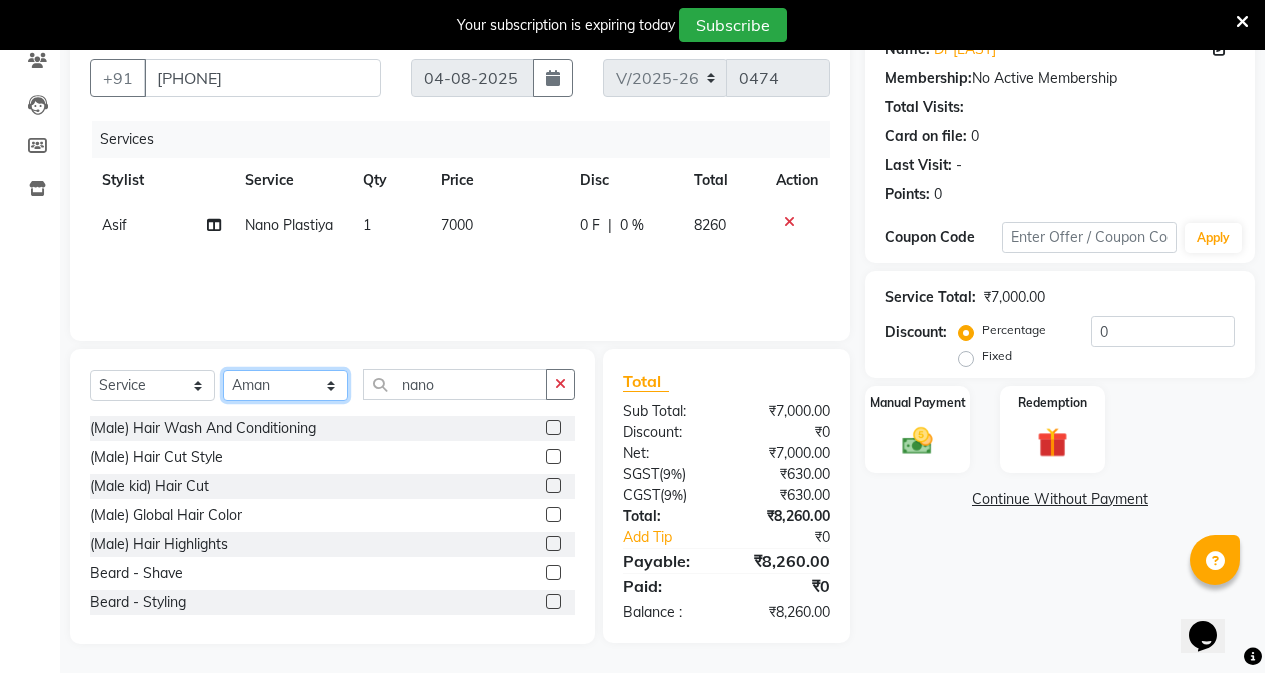 click on "Select Stylist [FIRST] [FIRST] [FIRST] [FIRST] [FIRST] [FIRST] [FIRST] [FIRST] [FIRST] [FIRST] [FIRST] [FIRST]" 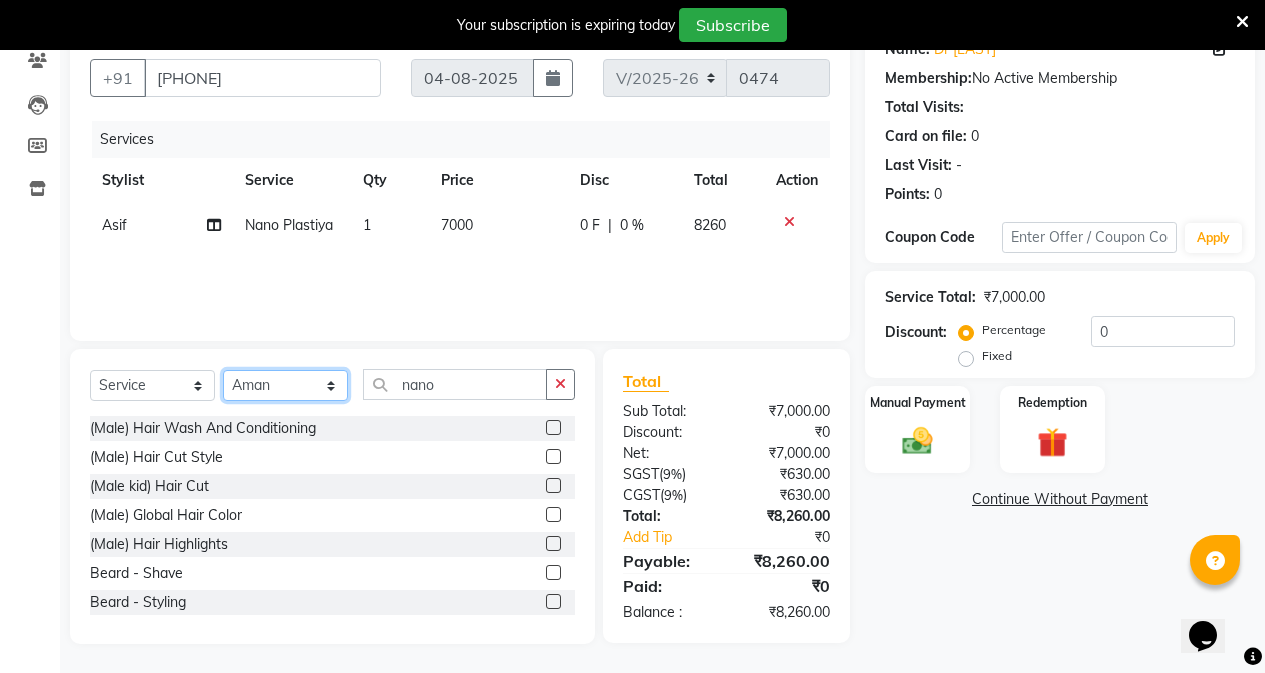 select on "75755" 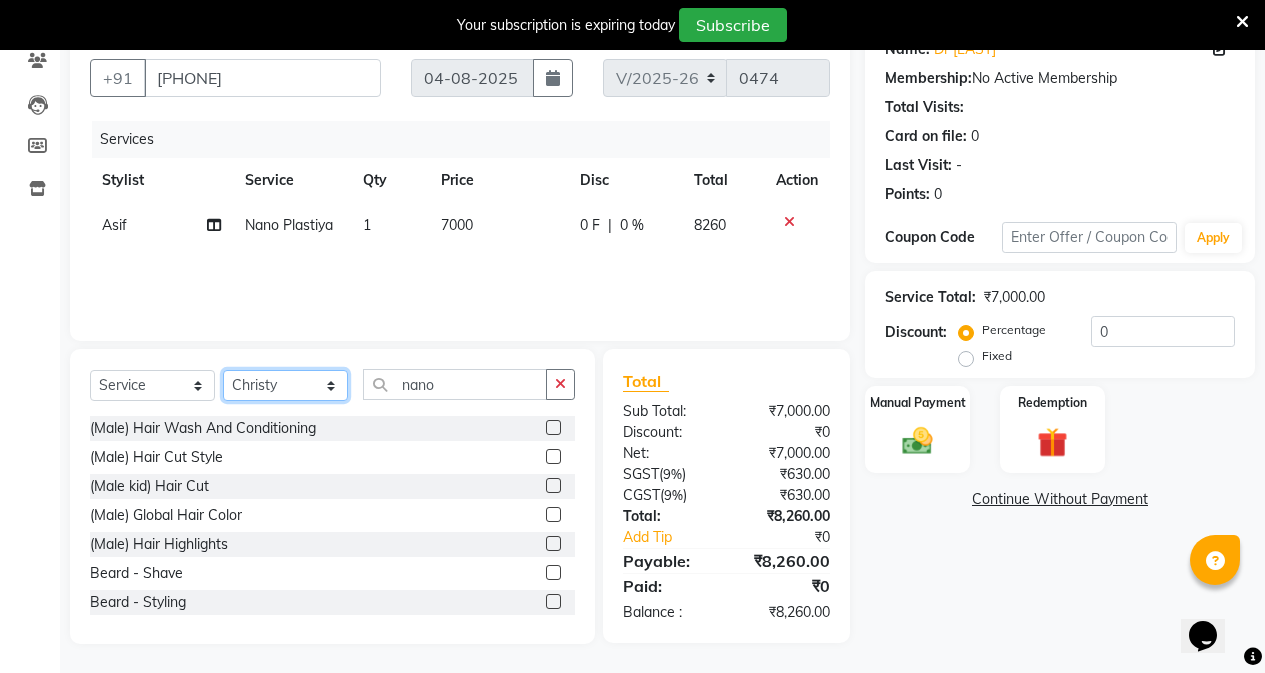 click on "Select Stylist [FIRST] [FIRST] [FIRST] [FIRST] [FIRST] [FIRST] [FIRST] [FIRST] [FIRST] [FIRST] [FIRST] [FIRST]" 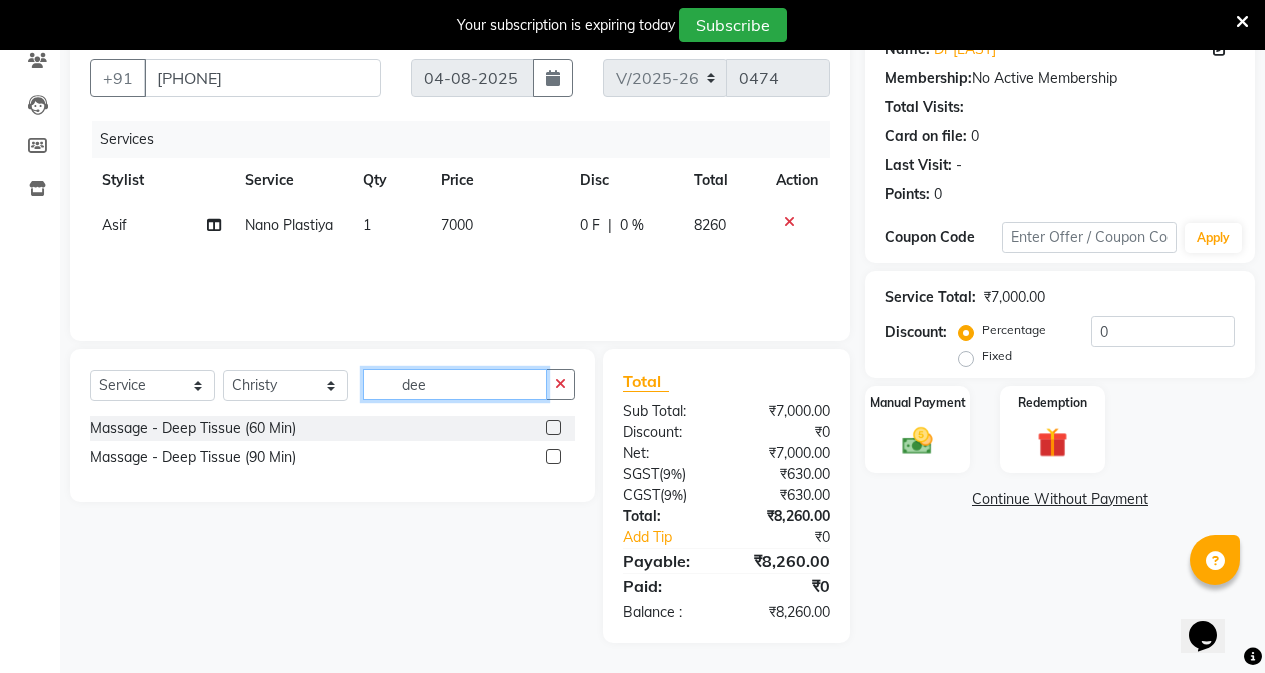 type on "dee" 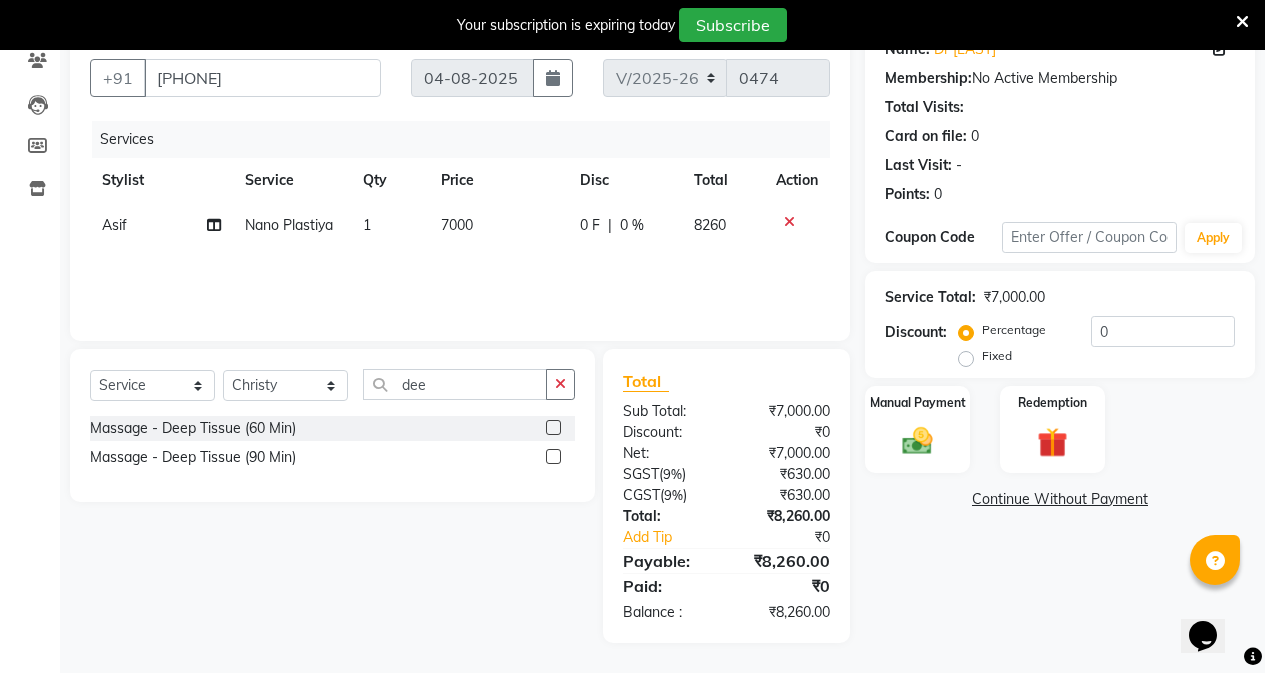click 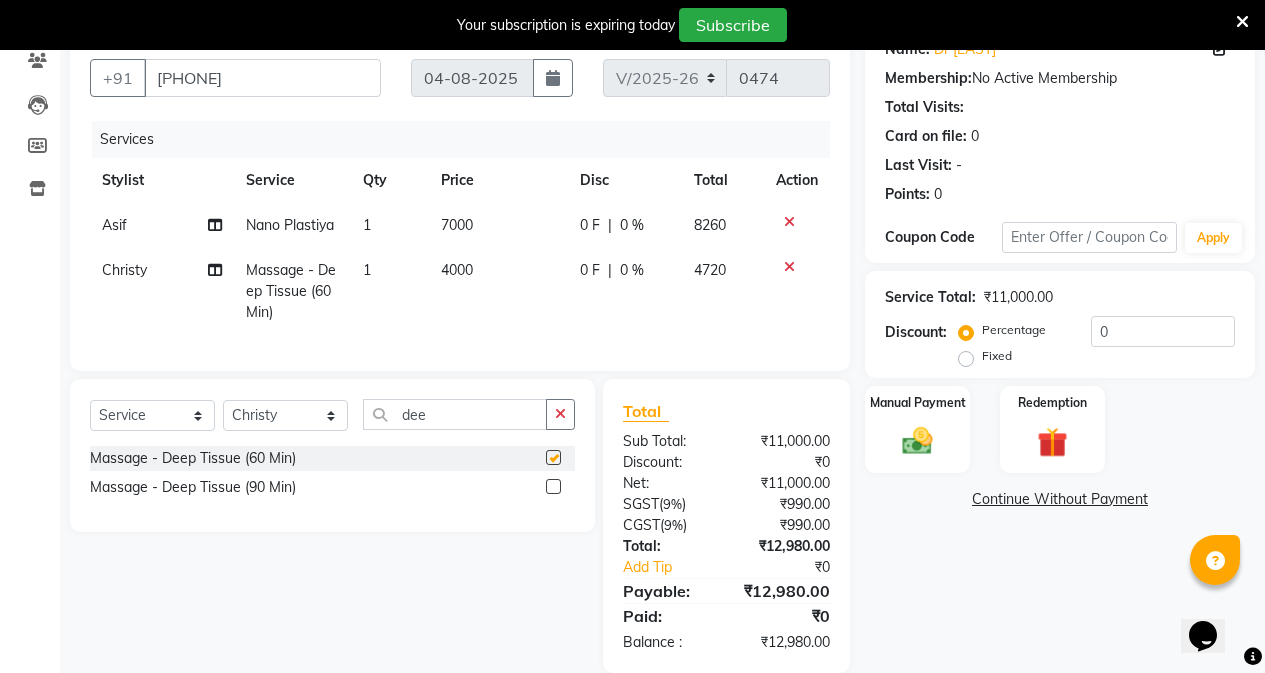checkbox on "false" 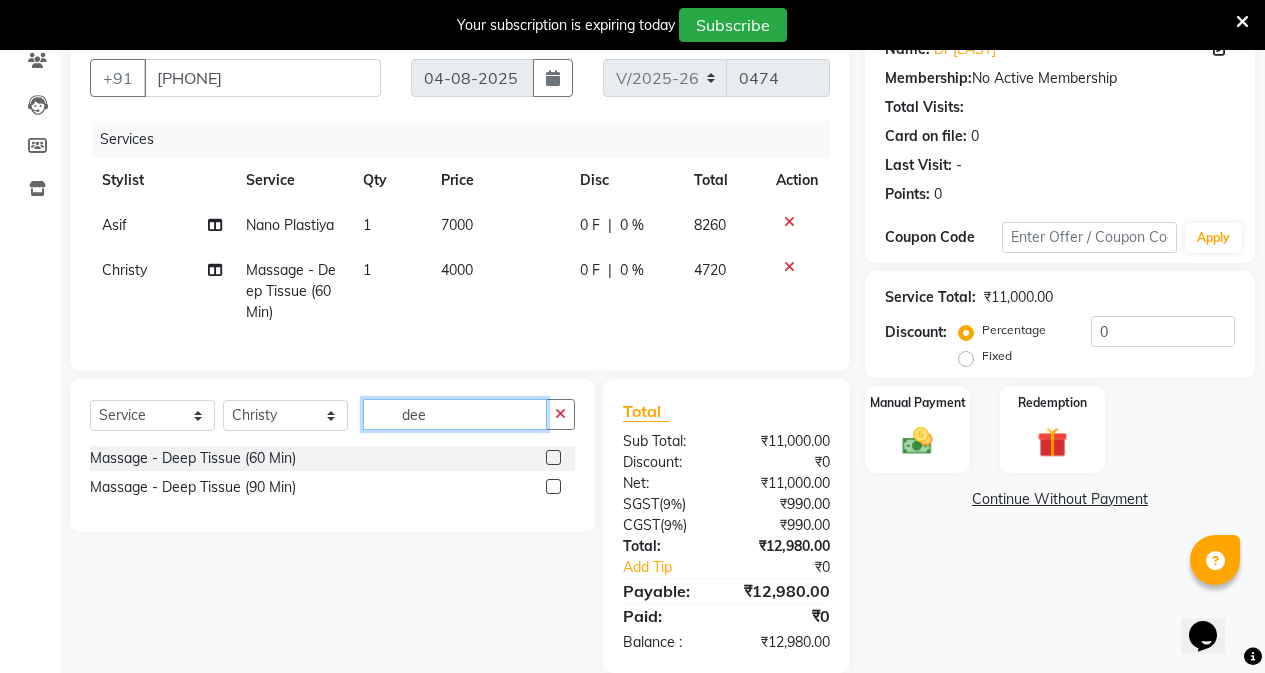 drag, startPoint x: 446, startPoint y: 435, endPoint x: 393, endPoint y: 437, distance: 53.037724 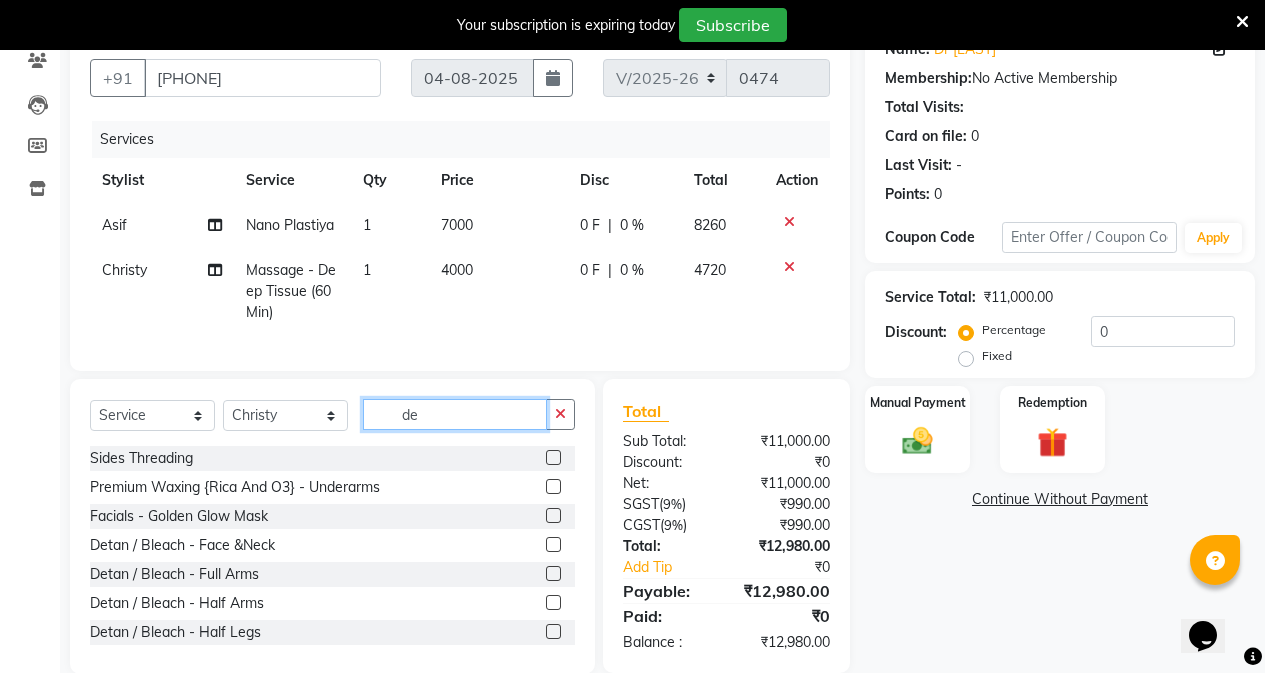 type on "dee" 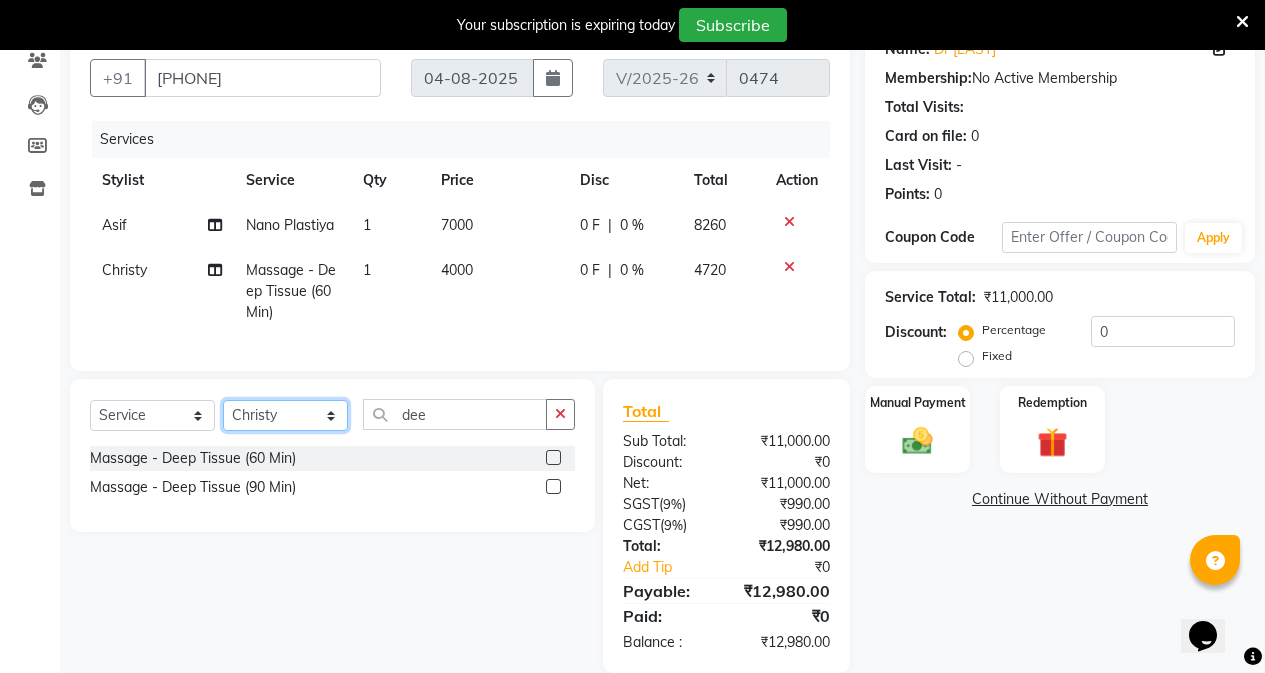 click on "Select Stylist [FIRST] [FIRST] [FIRST] [FIRST] [FIRST] [FIRST] [FIRST] [FIRST] [FIRST] [FIRST] [FIRST] [FIRST]" 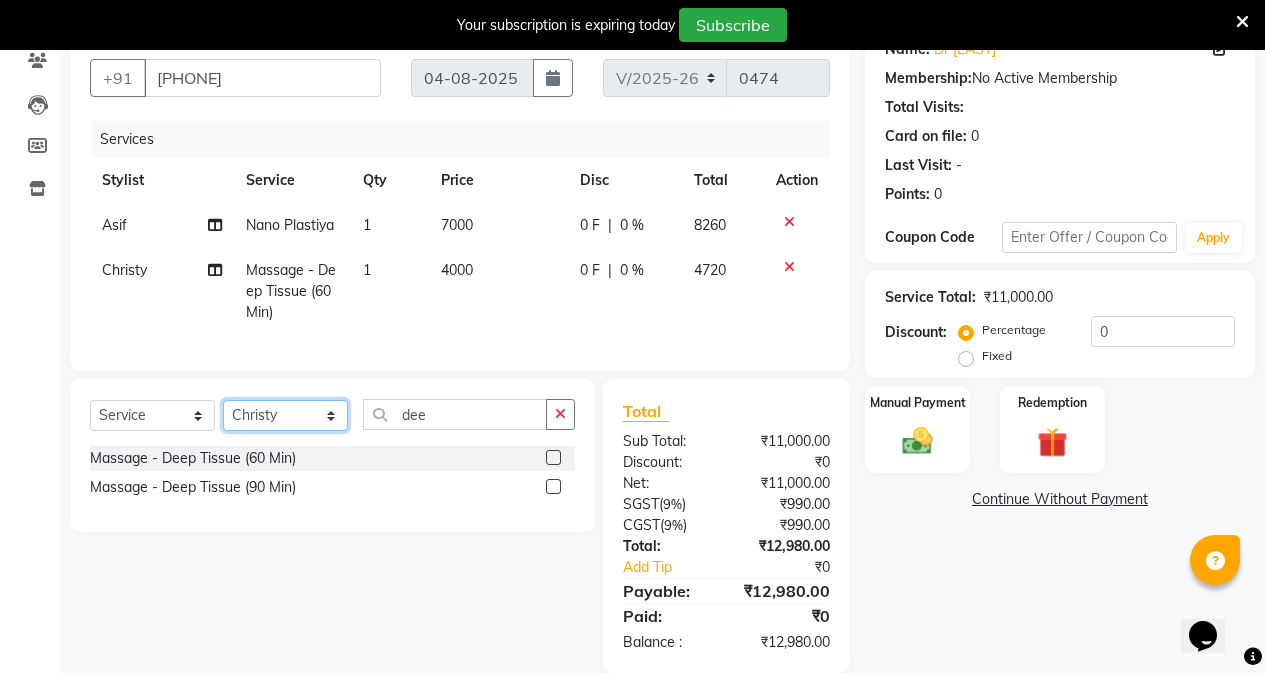 select on "[PHONE]" 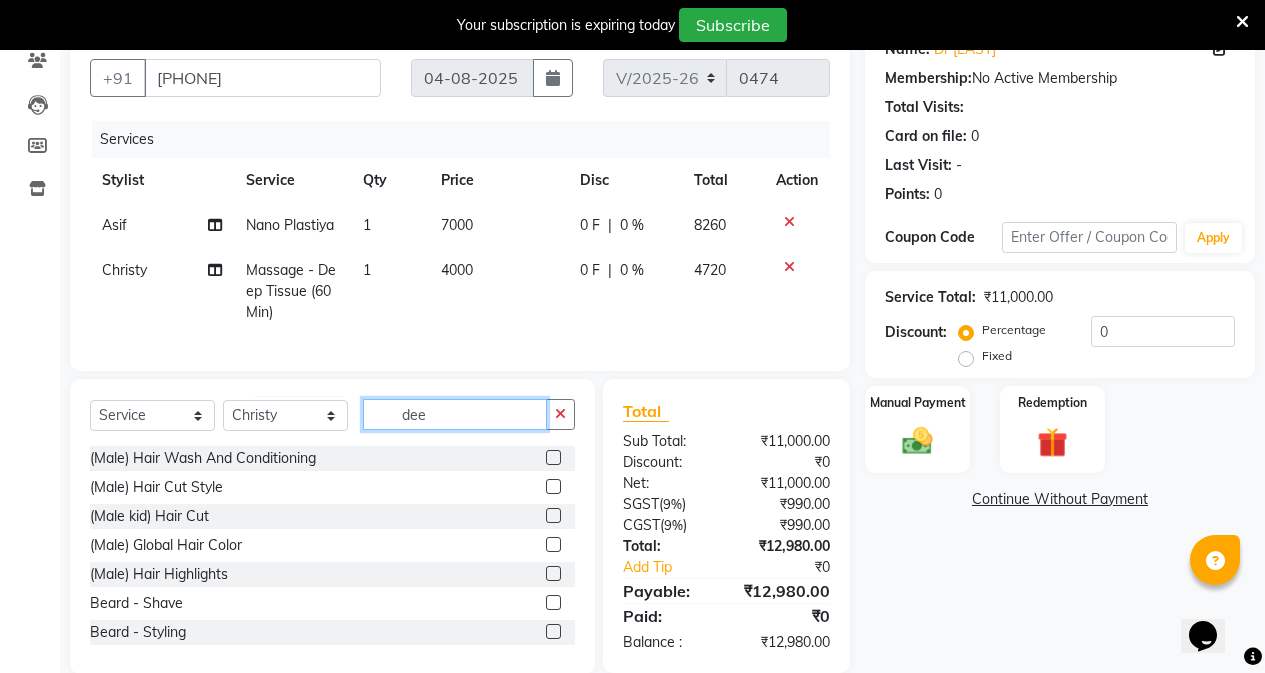 click on "dee" 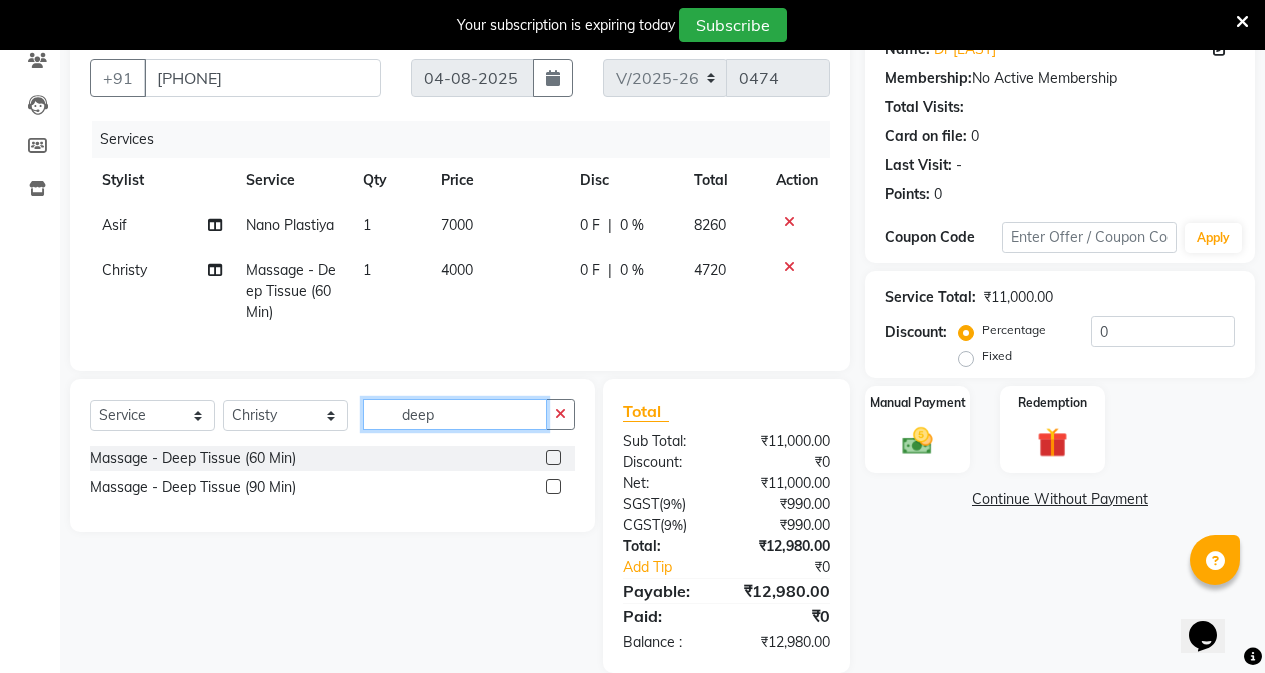 type on "deep" 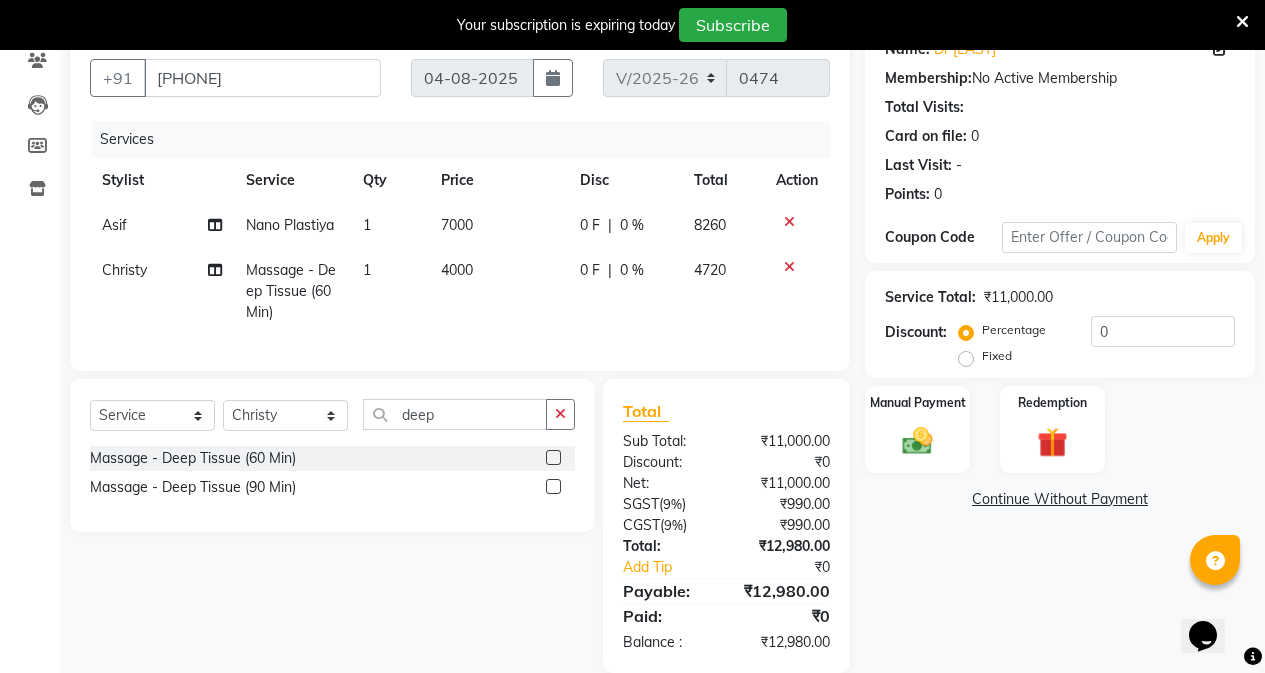click 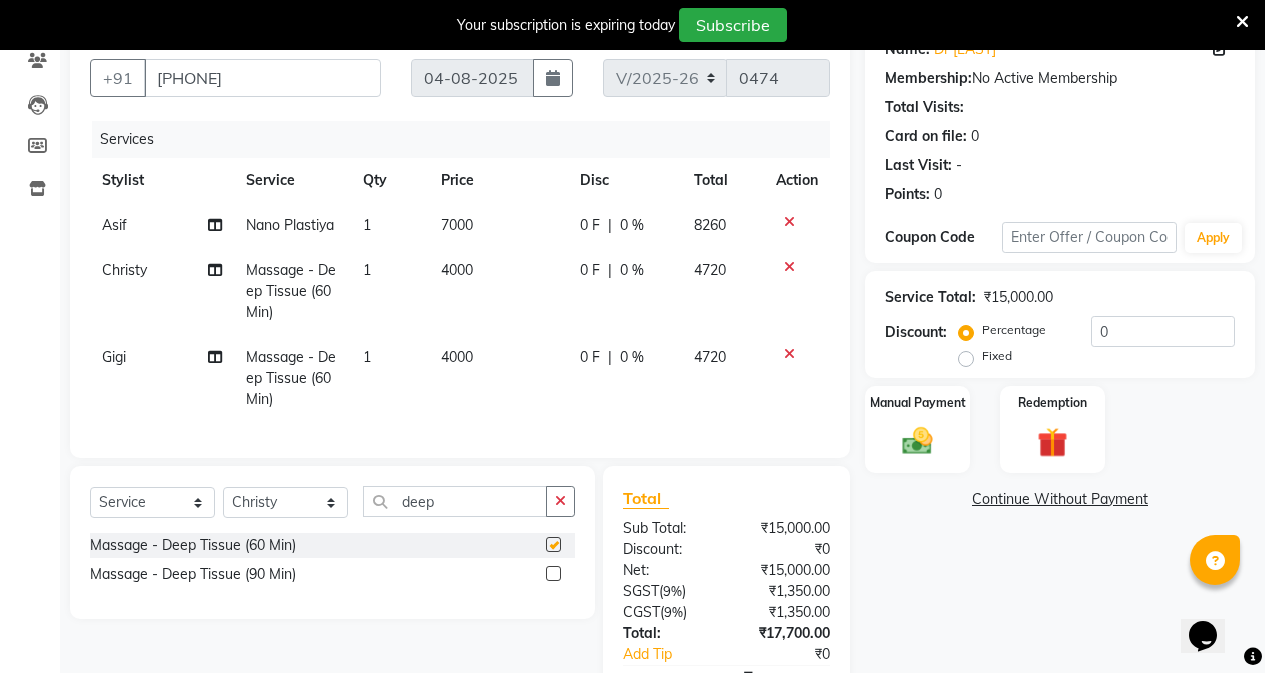 checkbox on "false" 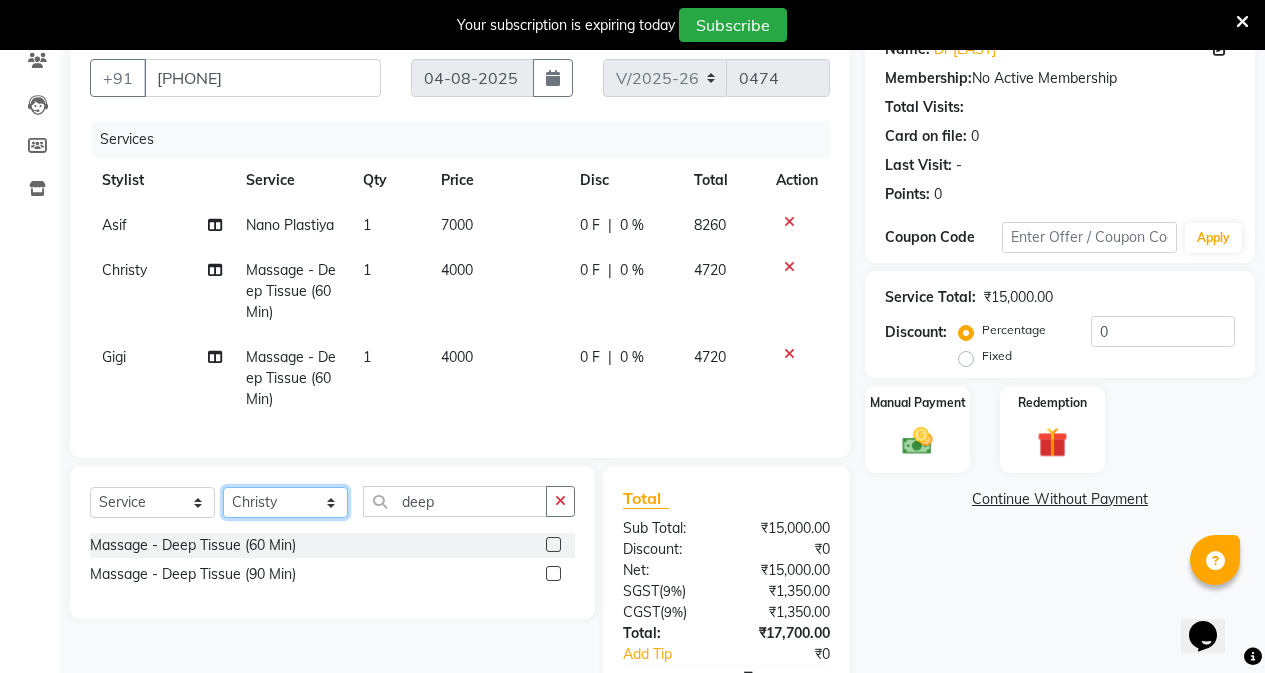 click on "Select Stylist [FIRST] [FIRST] [FIRST] [FIRST] [FIRST] [FIRST] [FIRST] [FIRST] [FIRST] [FIRST] [FIRST] [FIRST]" 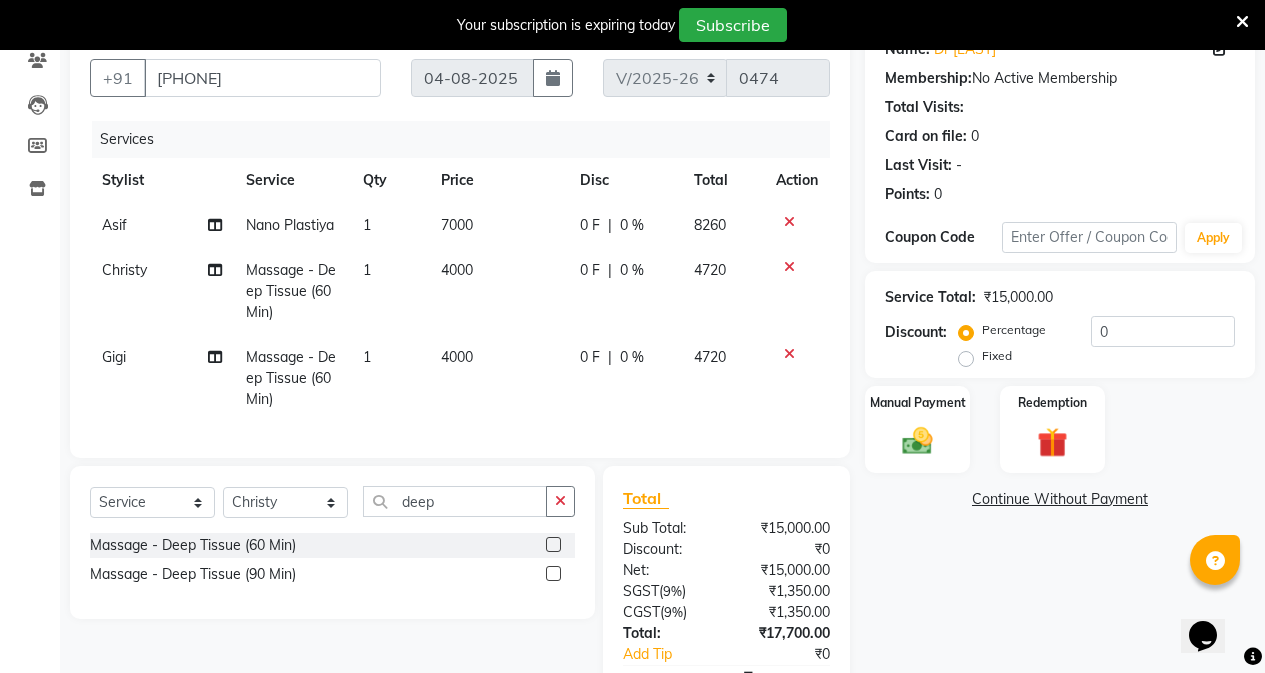 click on "4000" 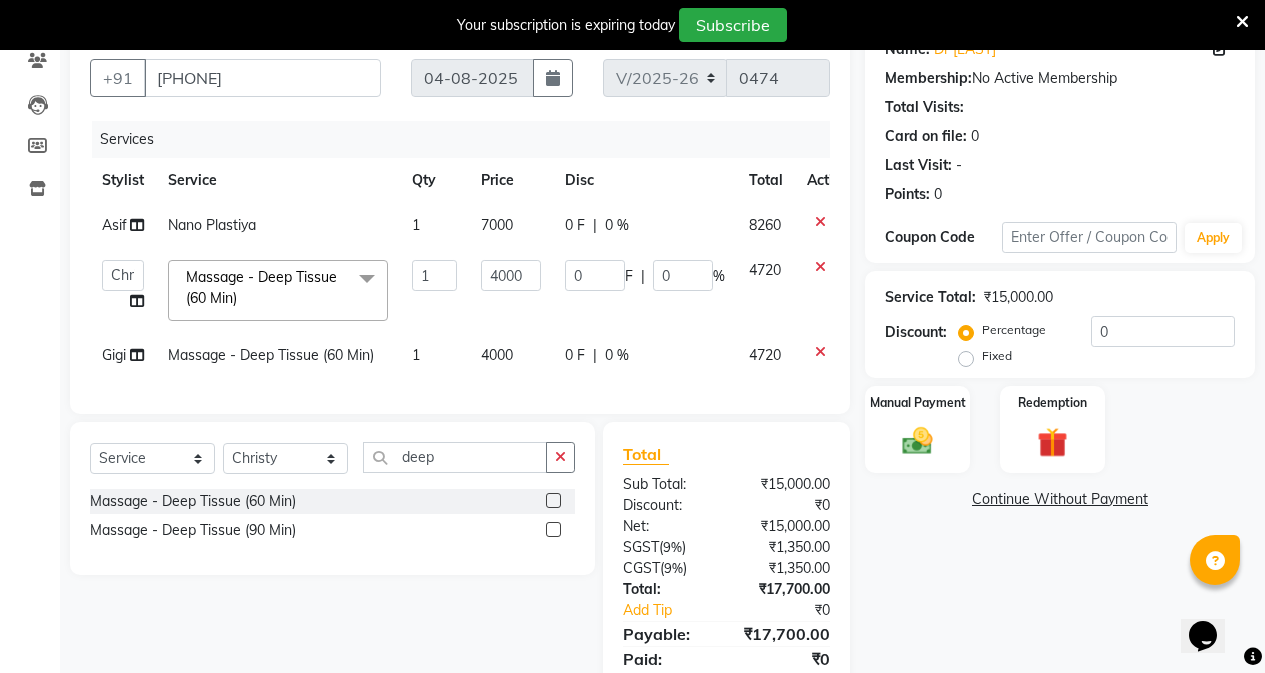 click on "7000" 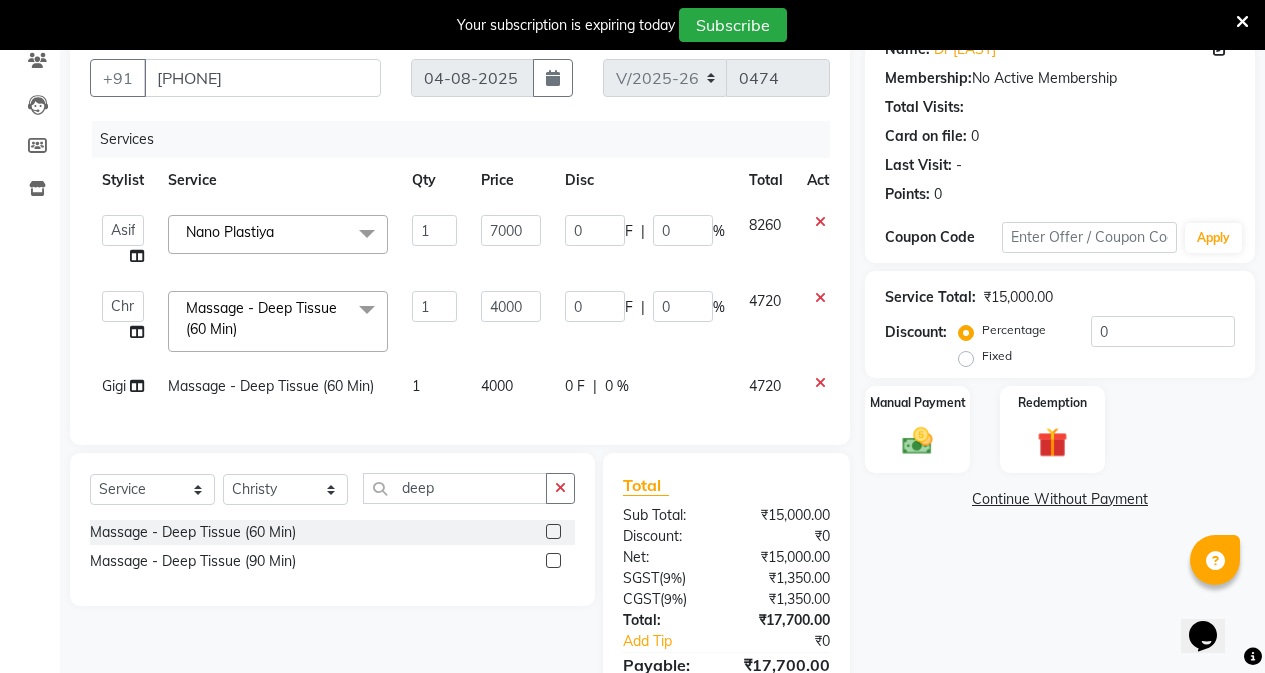 click on "Continue Without Payment" 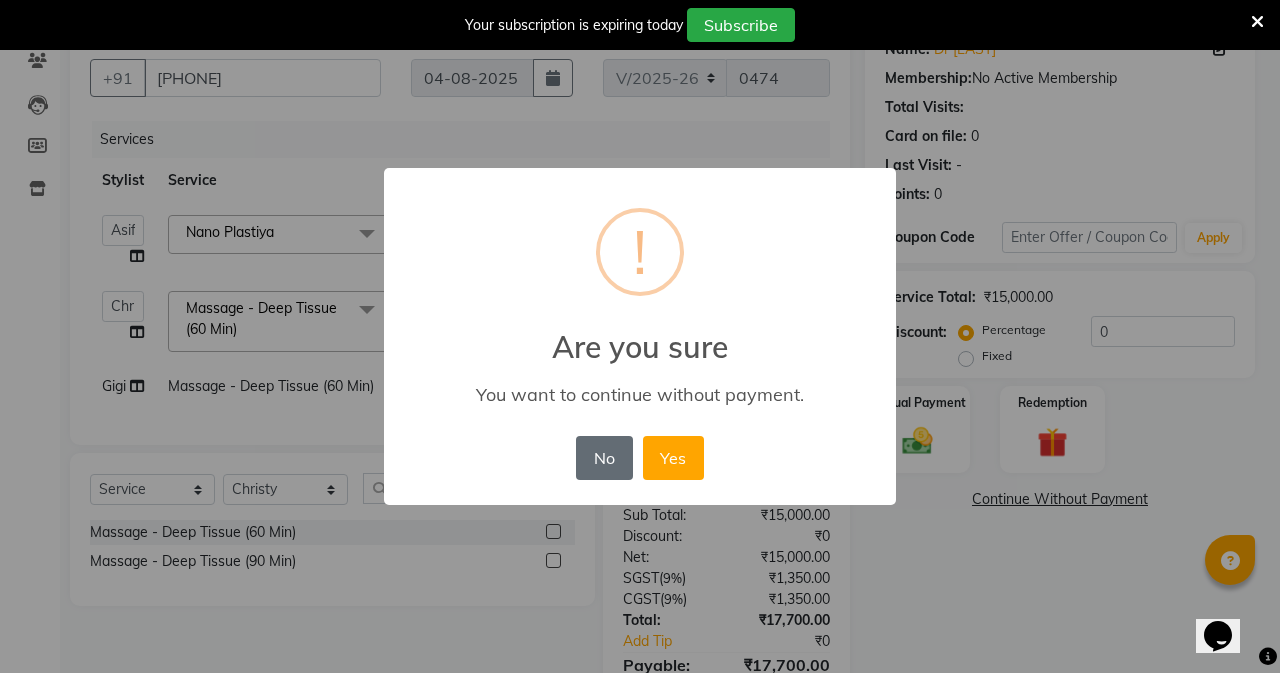 click on "No" at bounding box center [604, 458] 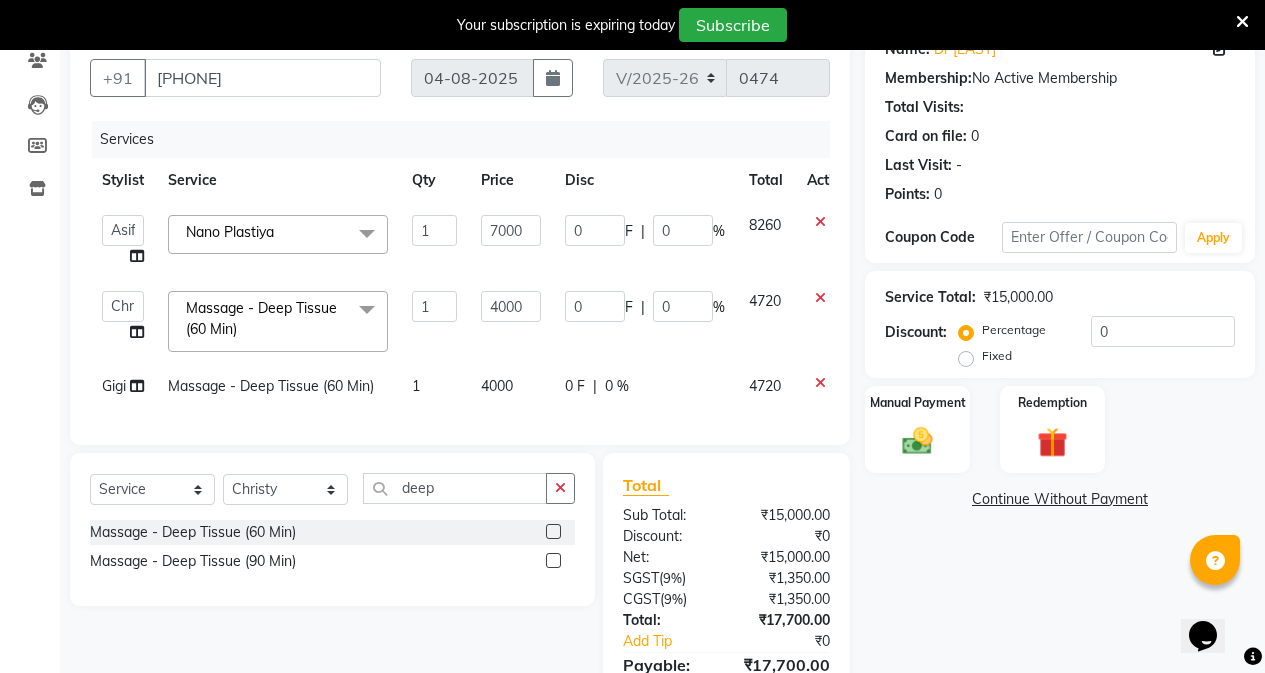 click on "Massage - Deep Tissue (60 Min)" 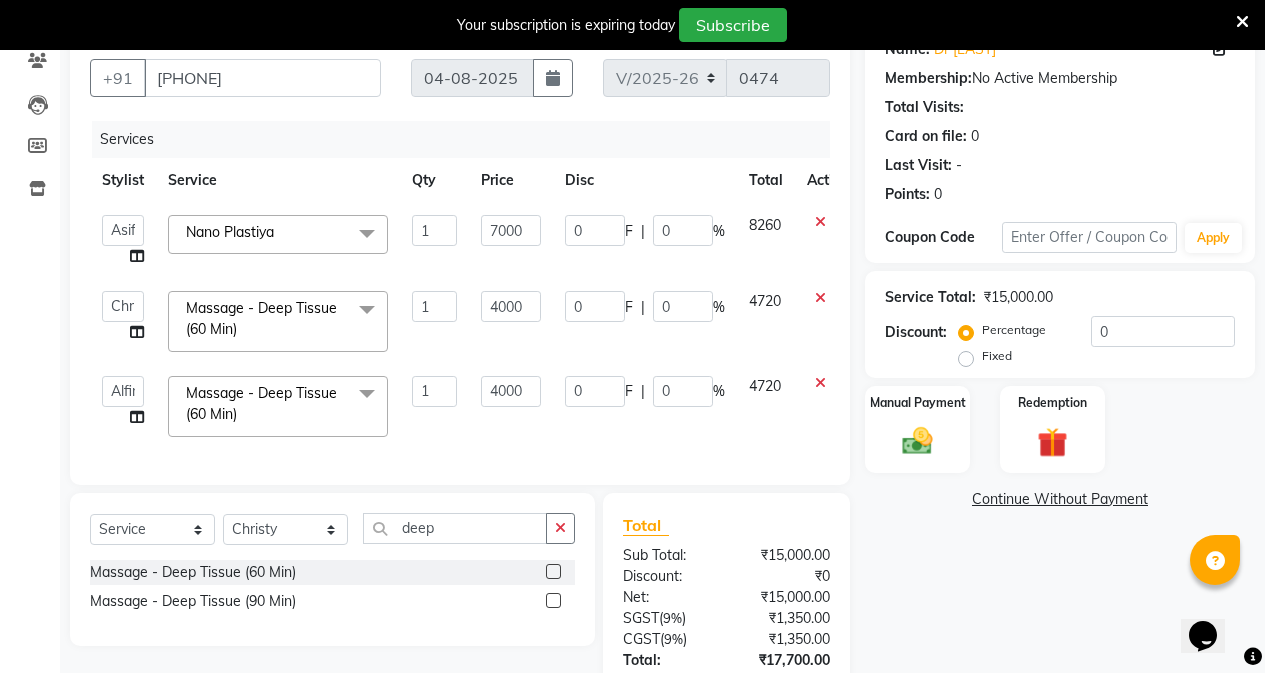 click on "Calendar  Invoice  Clients  Leads   Members  Inventory Completed InProgress Upcoming Dropped Tentative Check-In Confirm Bookings Segments Page Builder" 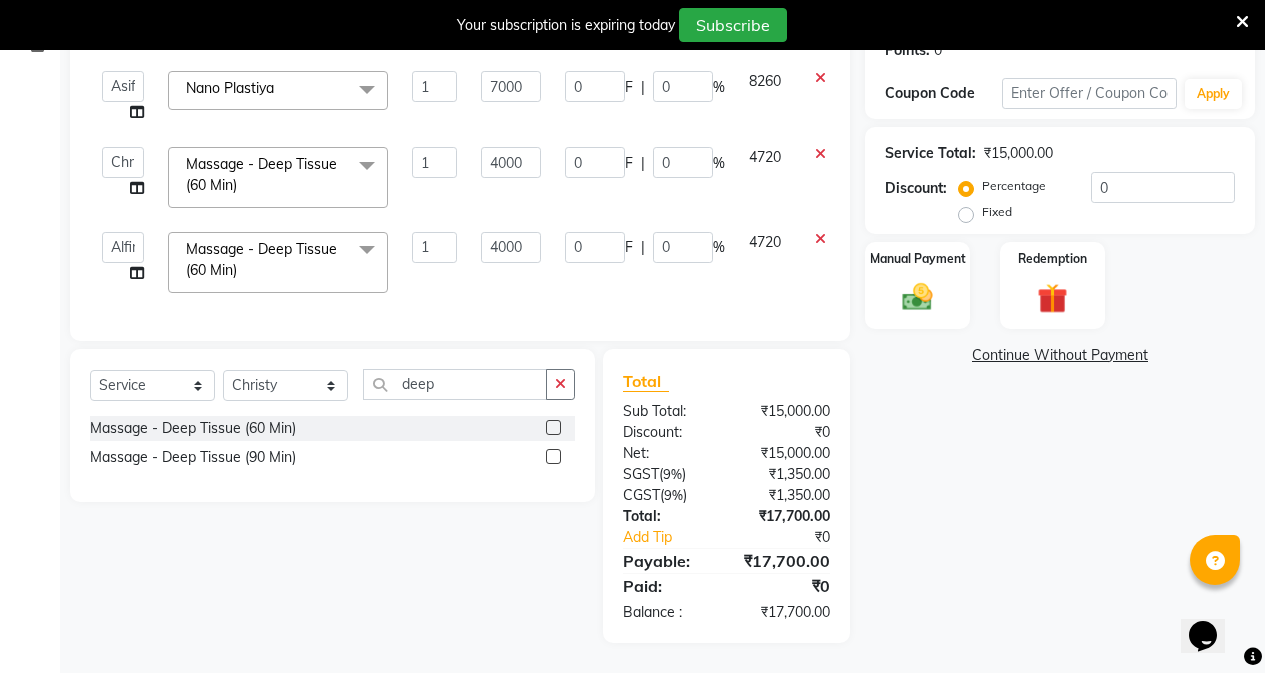 scroll, scrollTop: 0, scrollLeft: 0, axis: both 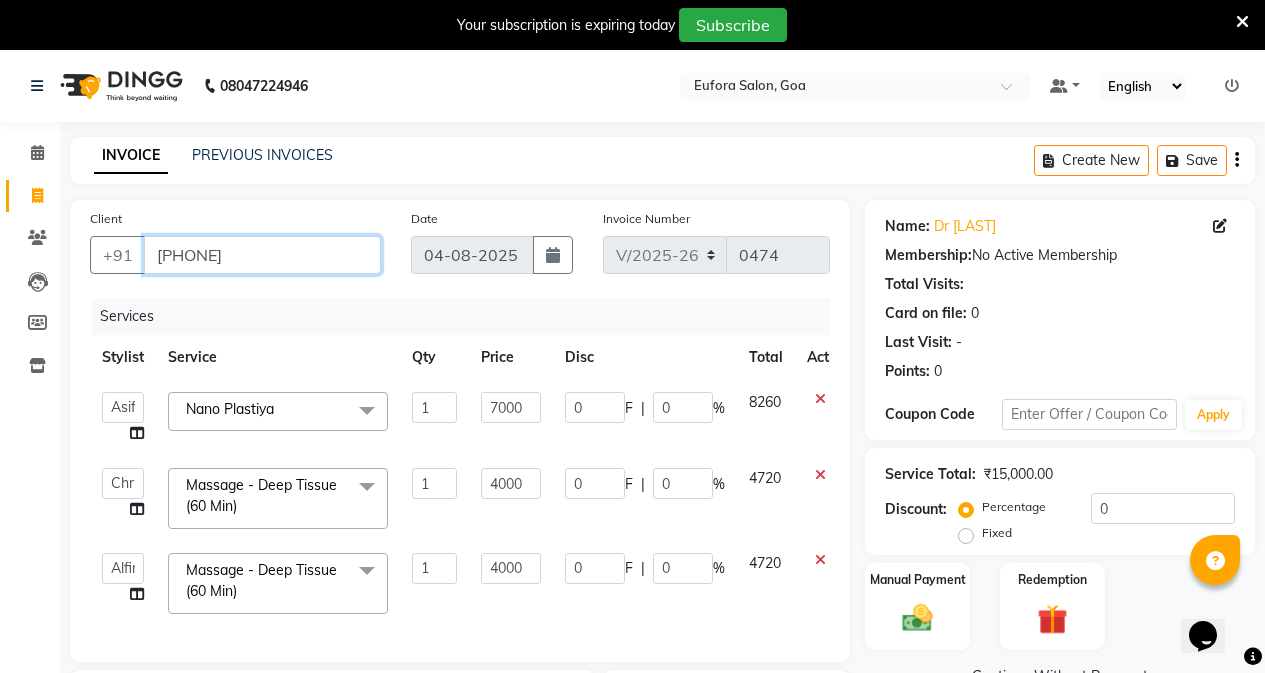 click on "[PHONE]" at bounding box center [262, 255] 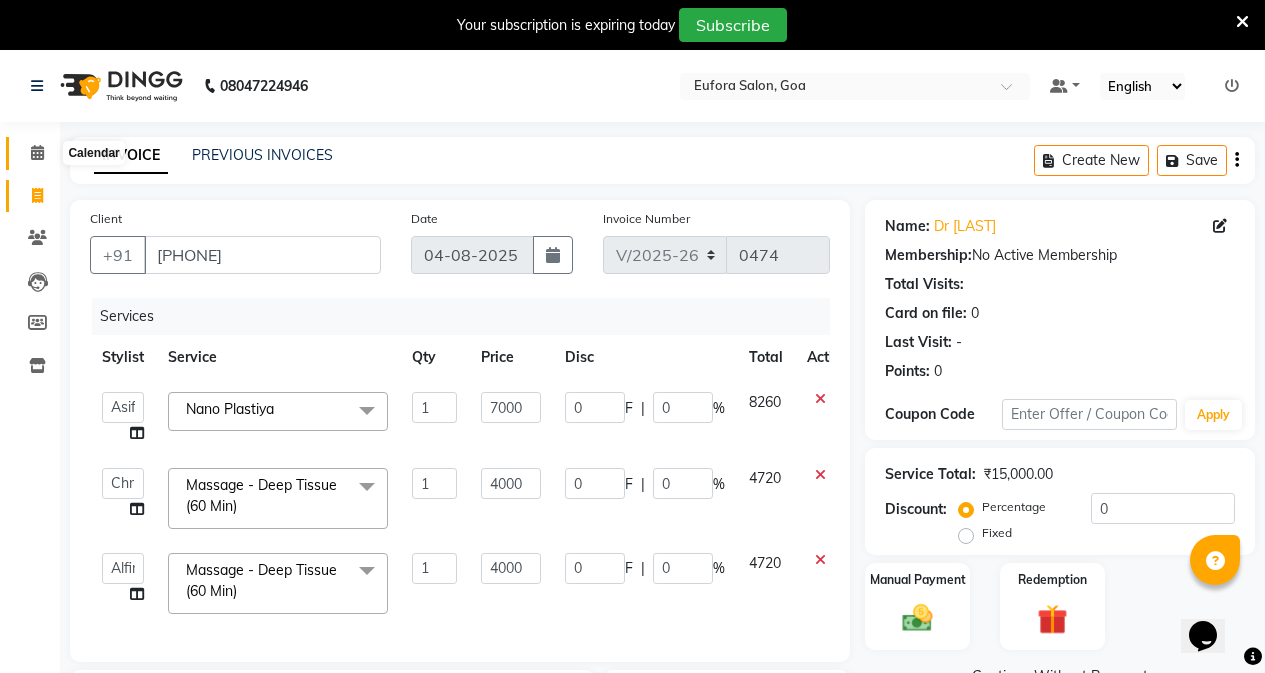 click 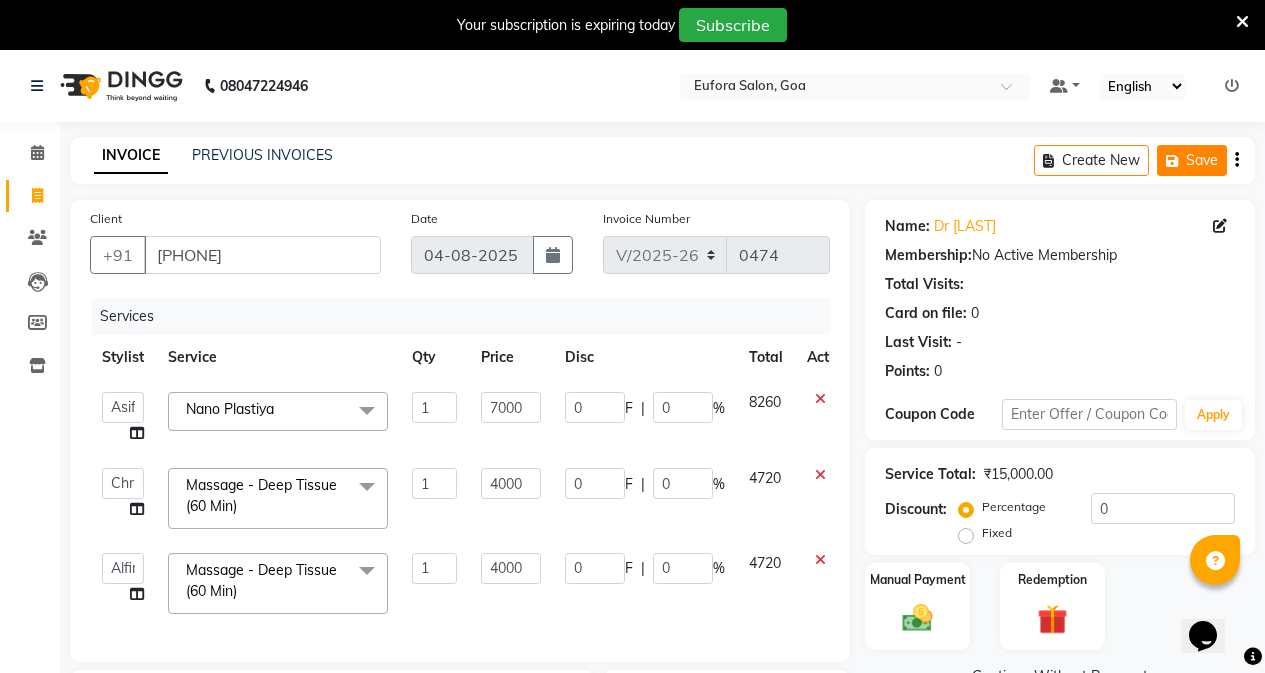 click 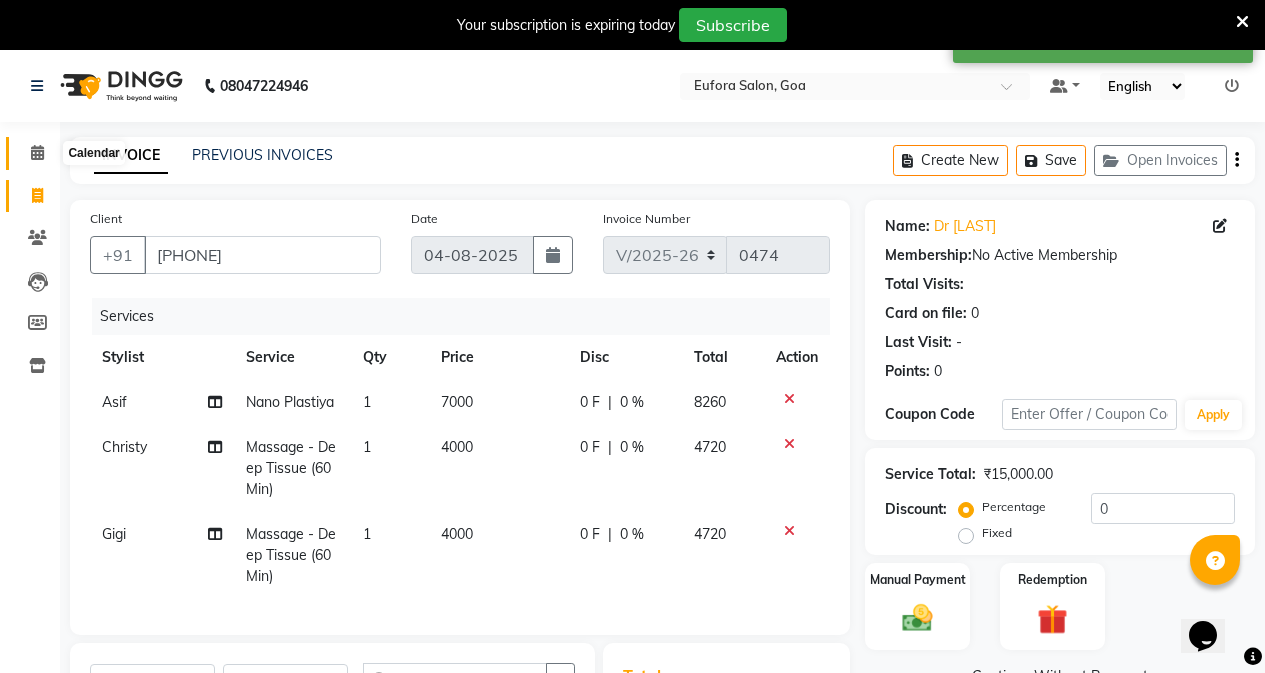 click 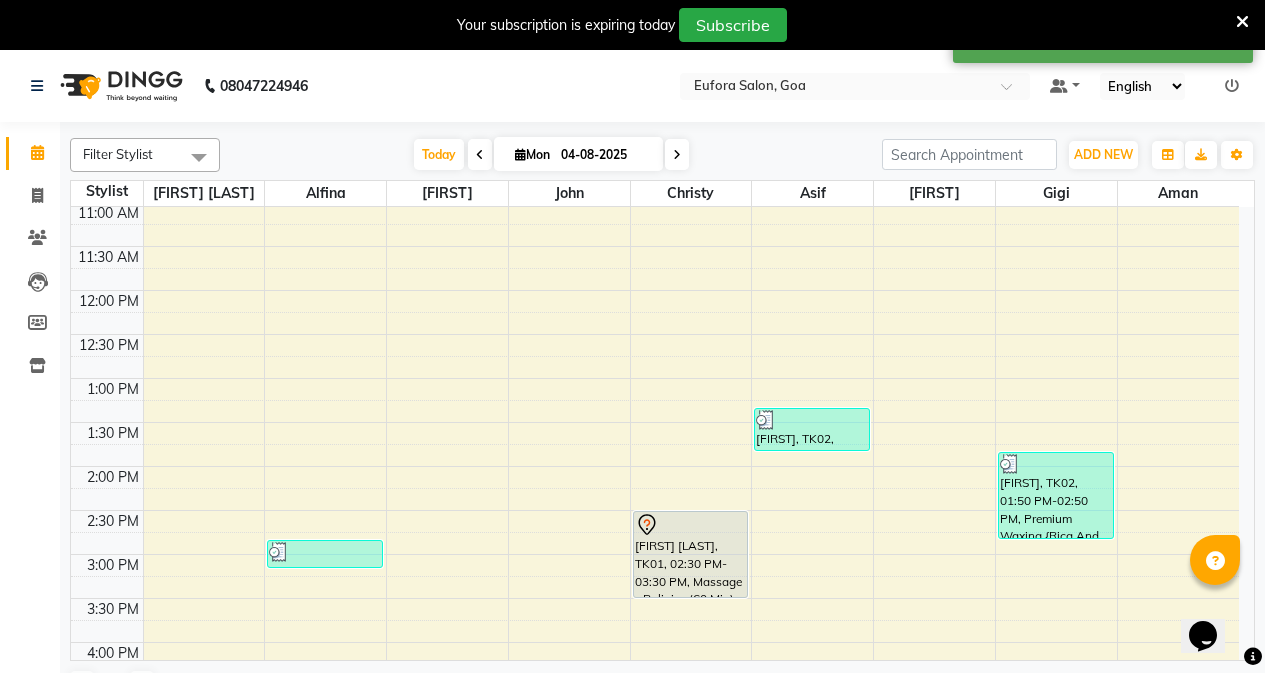 scroll, scrollTop: 300, scrollLeft: 0, axis: vertical 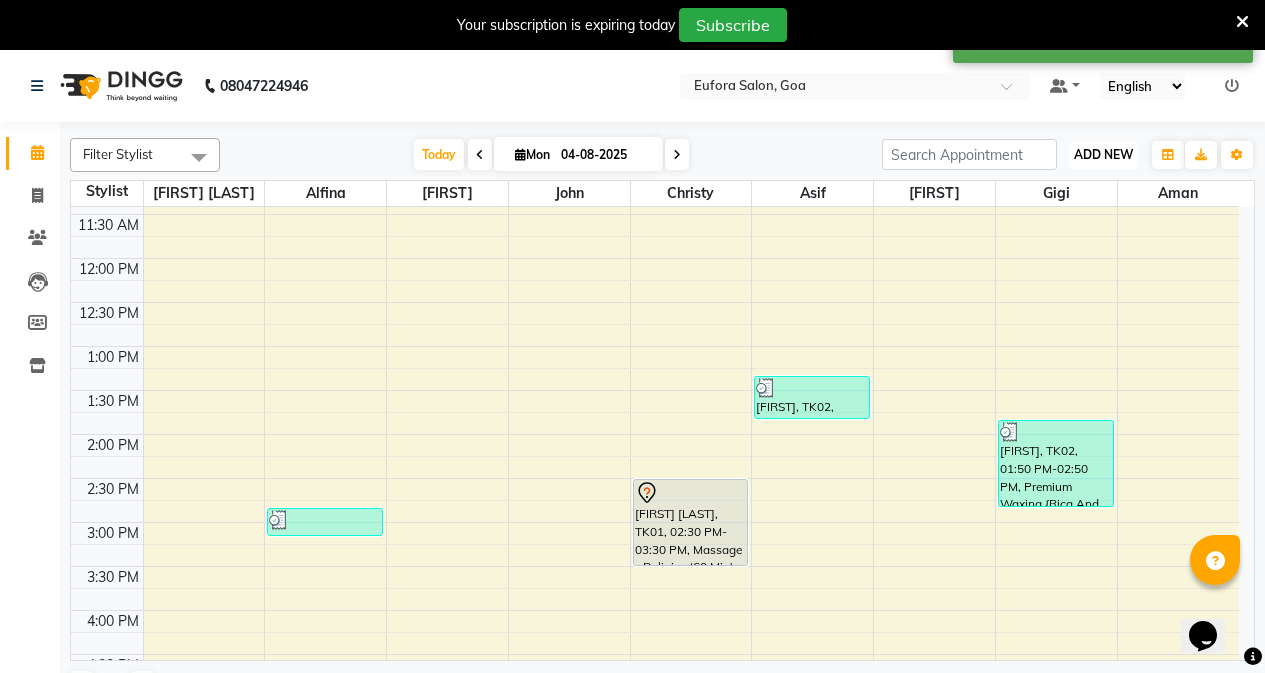 click on "ADD NEW" at bounding box center [1103, 154] 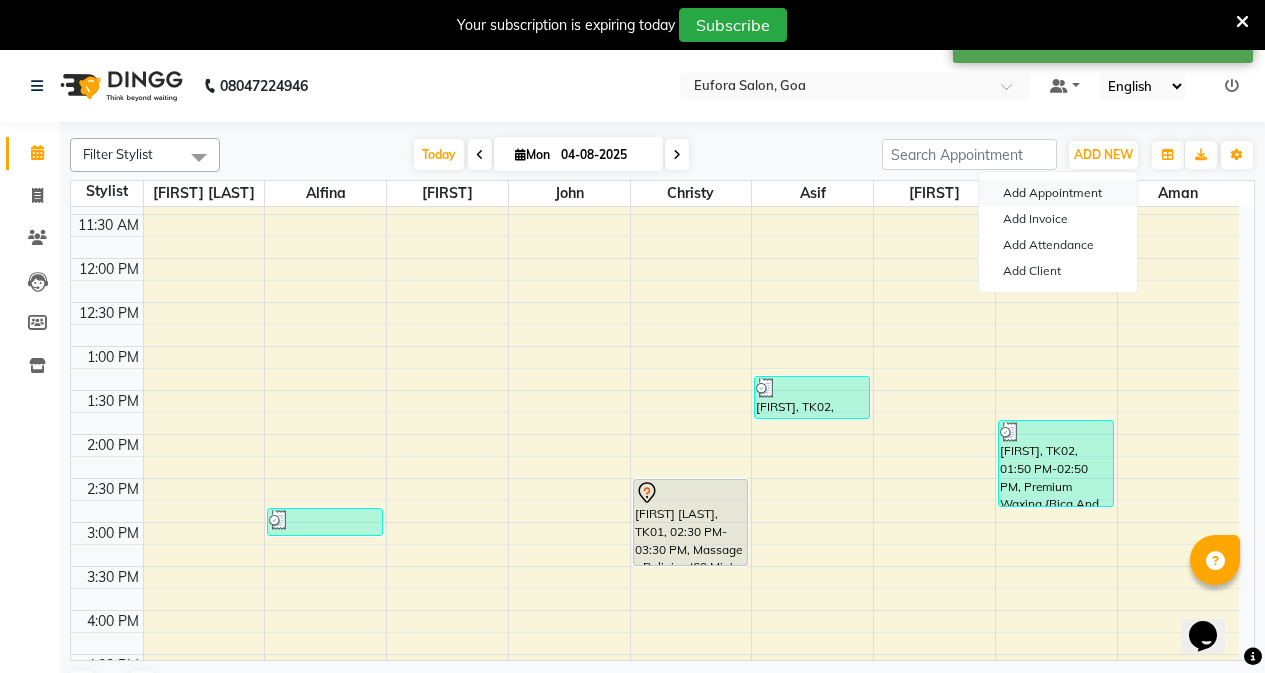 click on "Add Appointment" at bounding box center [1058, 193] 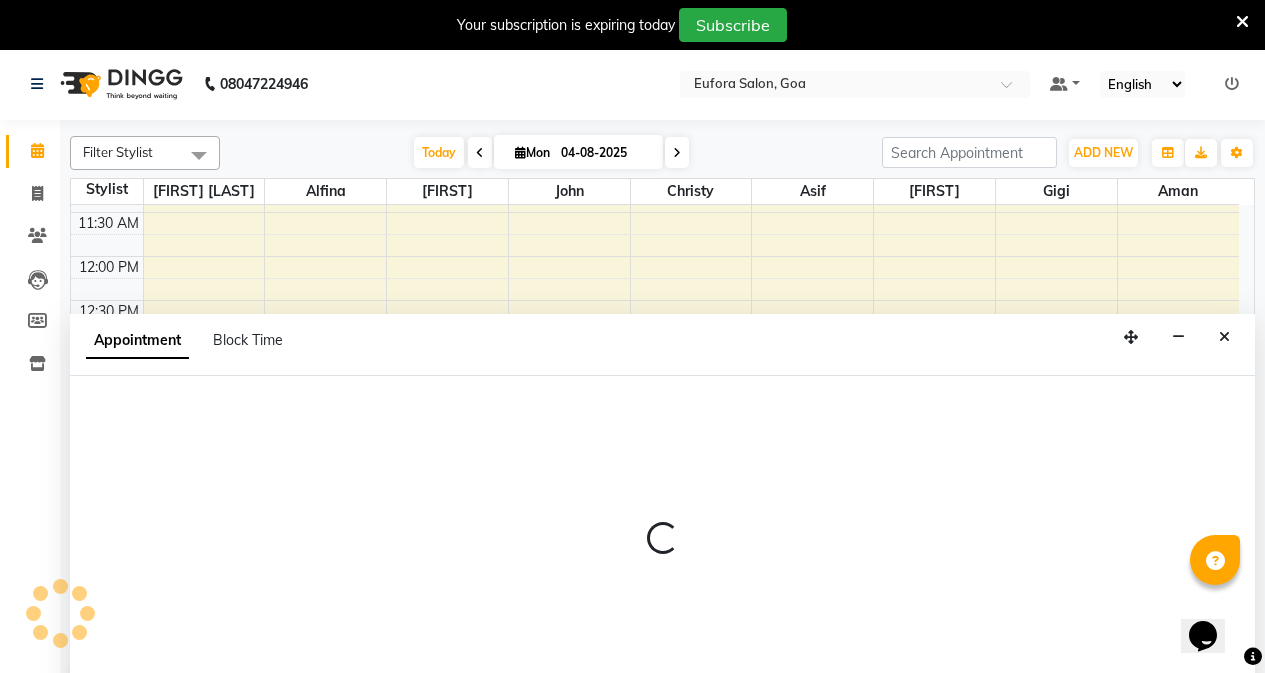 scroll, scrollTop: 50, scrollLeft: 0, axis: vertical 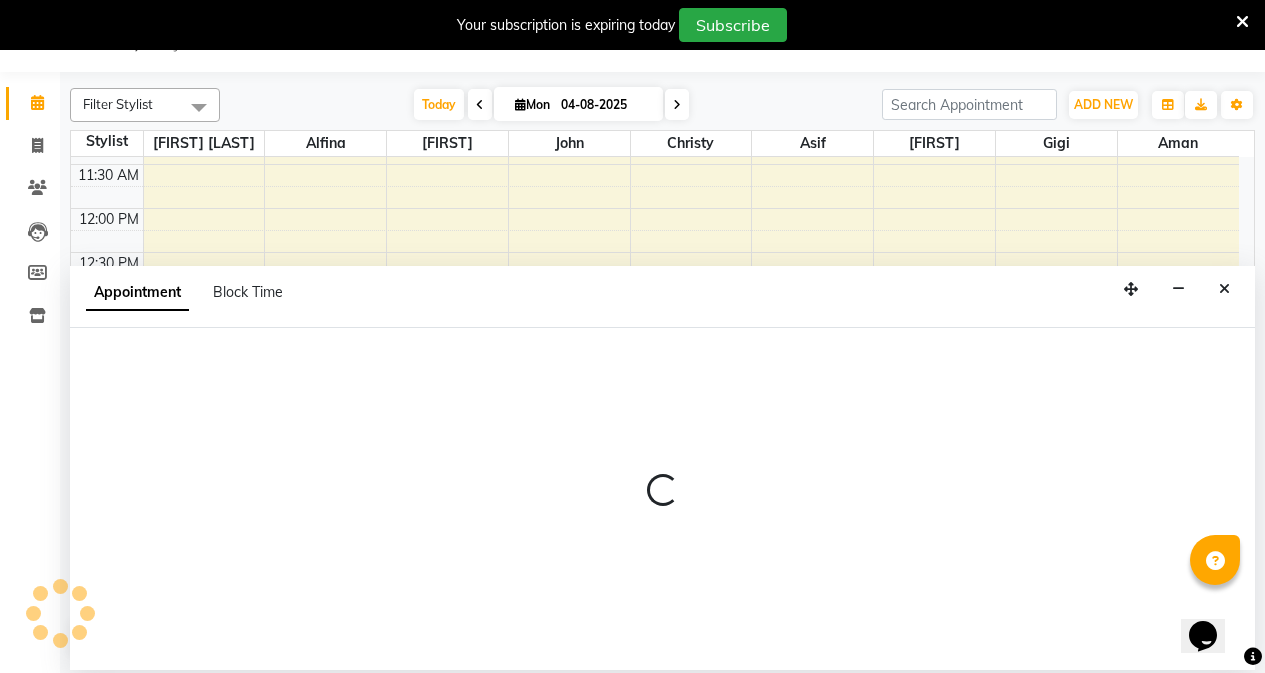 select on "540" 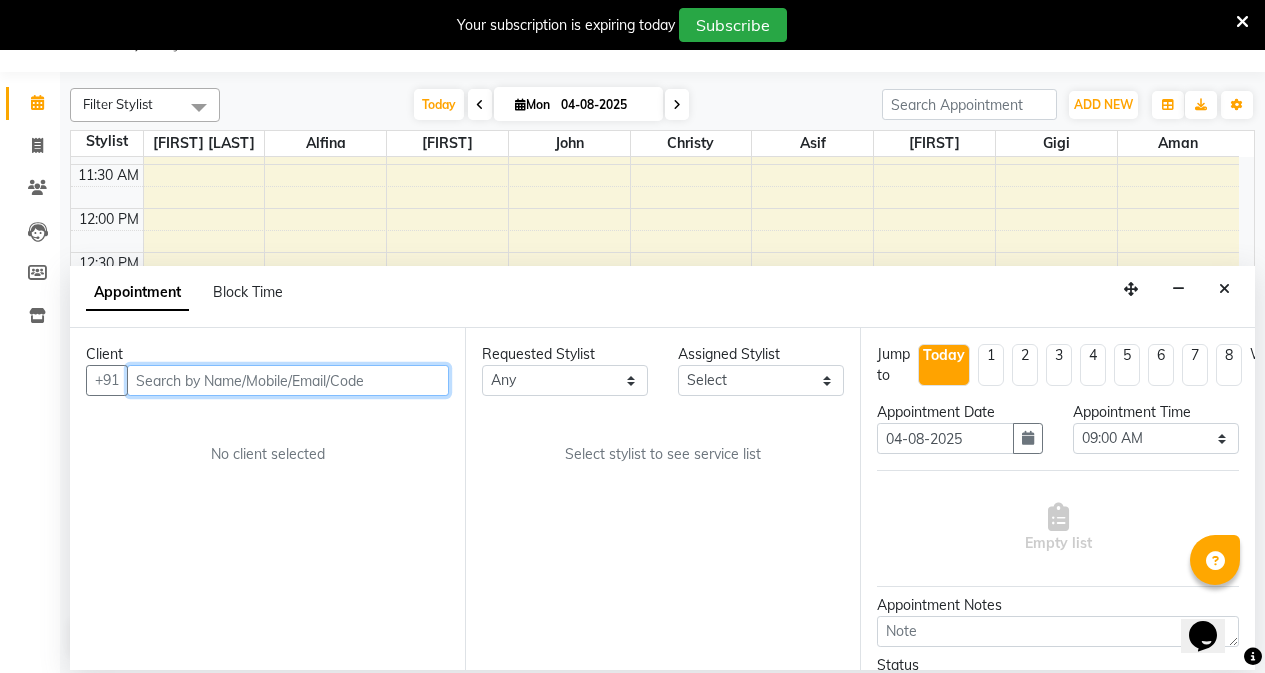 click at bounding box center [288, 380] 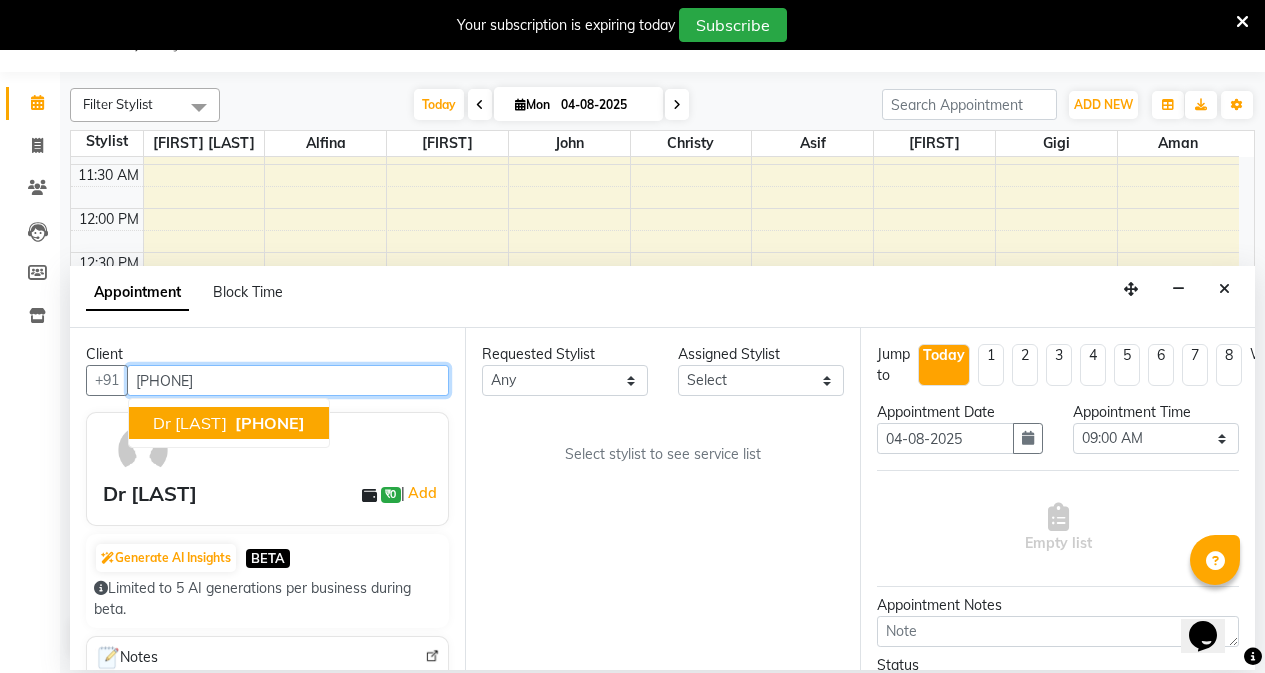 type on "[PHONE]" 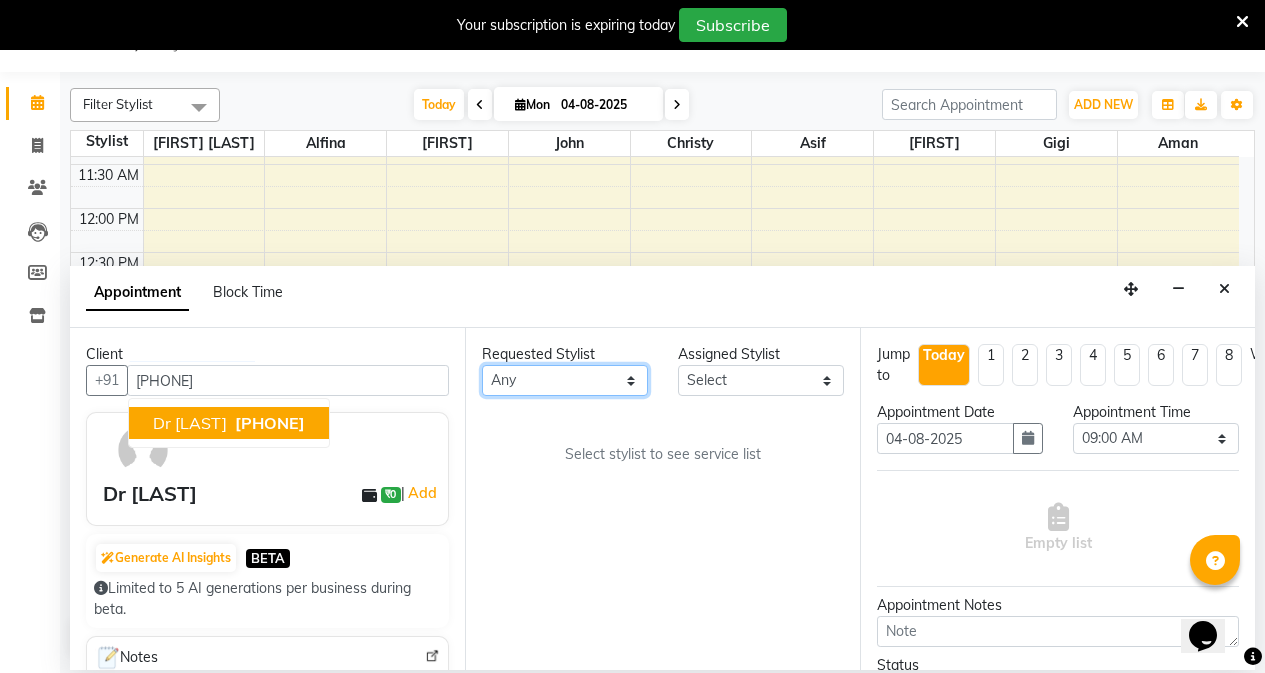 click on "Any [FIRST] [FIRST] [FIRST] [FIRST] [FIRST] [FIRST] [FIRST] [FIRST] [FIRST] [FIRST] [FIRST] [FIRST]" at bounding box center (565, 380) 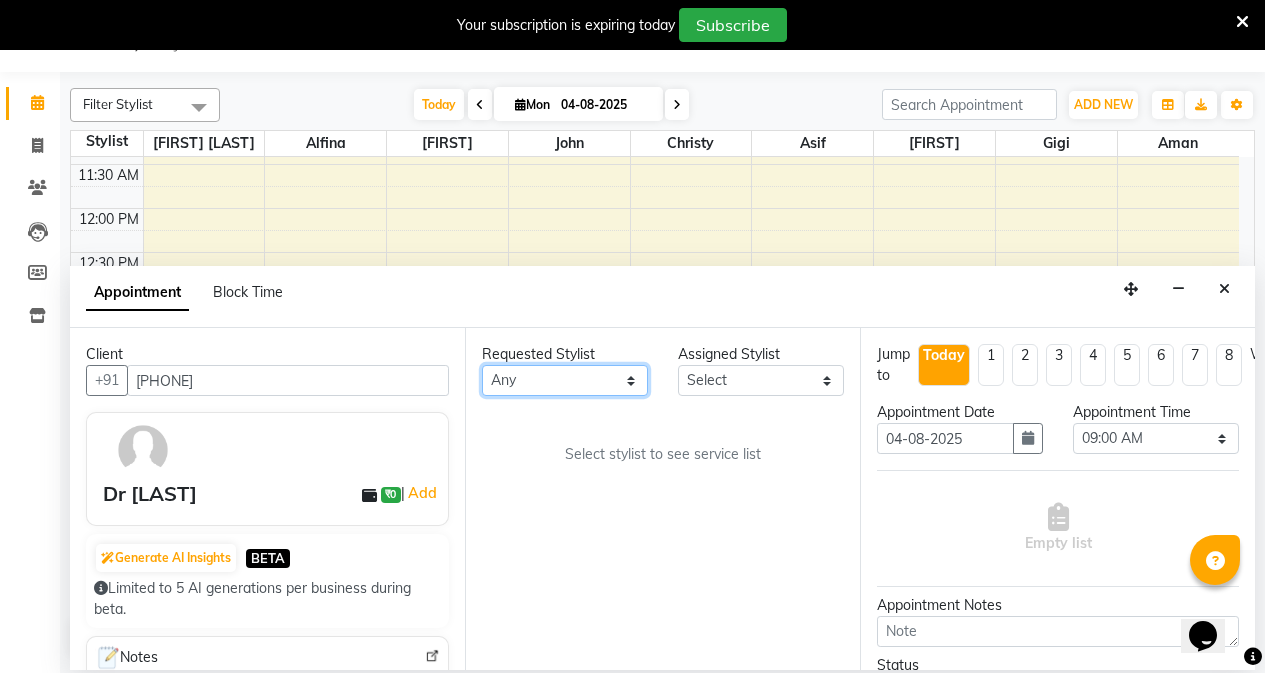 click on "Any [FIRST] [FIRST] [FIRST] [FIRST] [FIRST] [FIRST] [FIRST] [FIRST] [FIRST] [FIRST] [FIRST] [FIRST]" at bounding box center [565, 380] 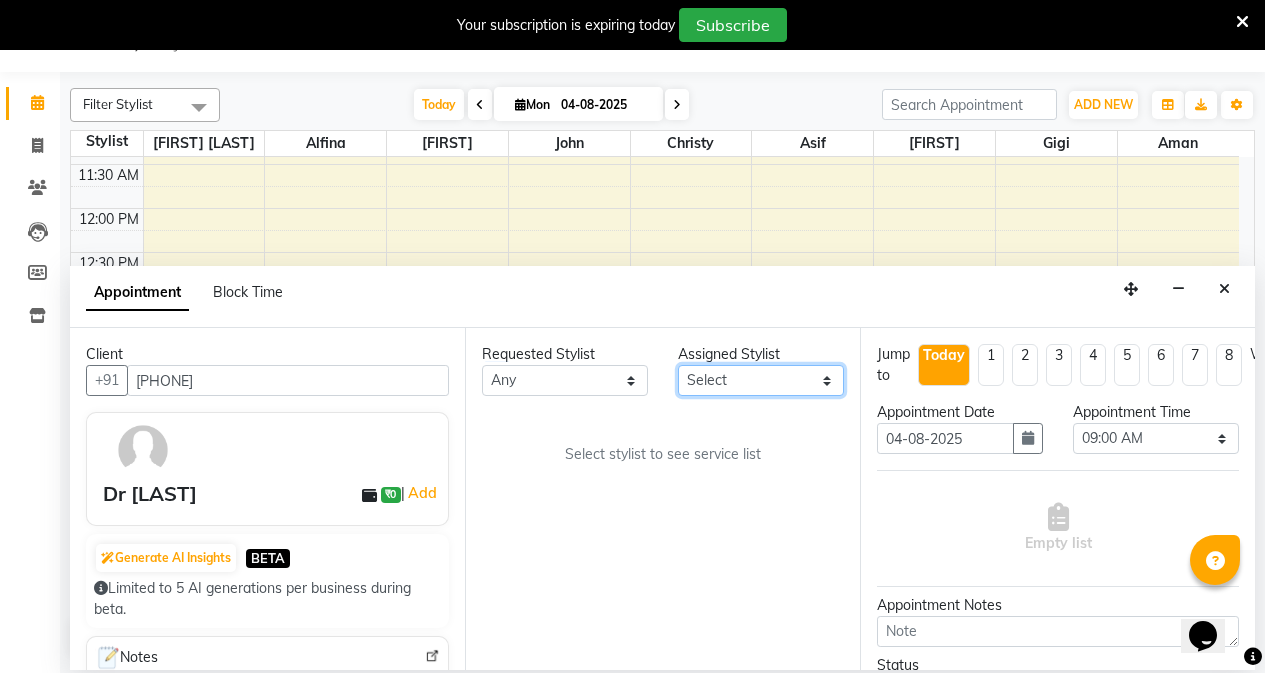 click on "Select [FIRST] [FIRST] [FIRST] [FIRST] [FIRST] [FIRST] [FIRST] [FIRST] [FIRST] [FIRST] [FIRST] [FIRST]" at bounding box center (761, 380) 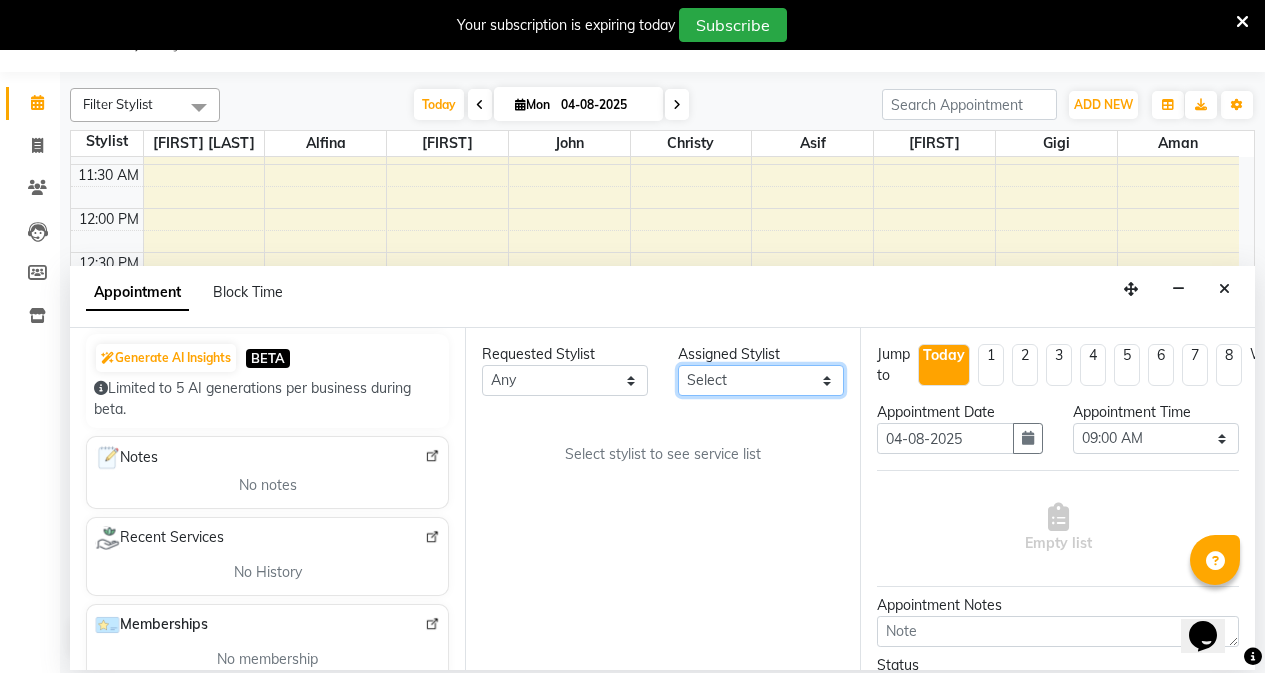 scroll, scrollTop: 0, scrollLeft: 0, axis: both 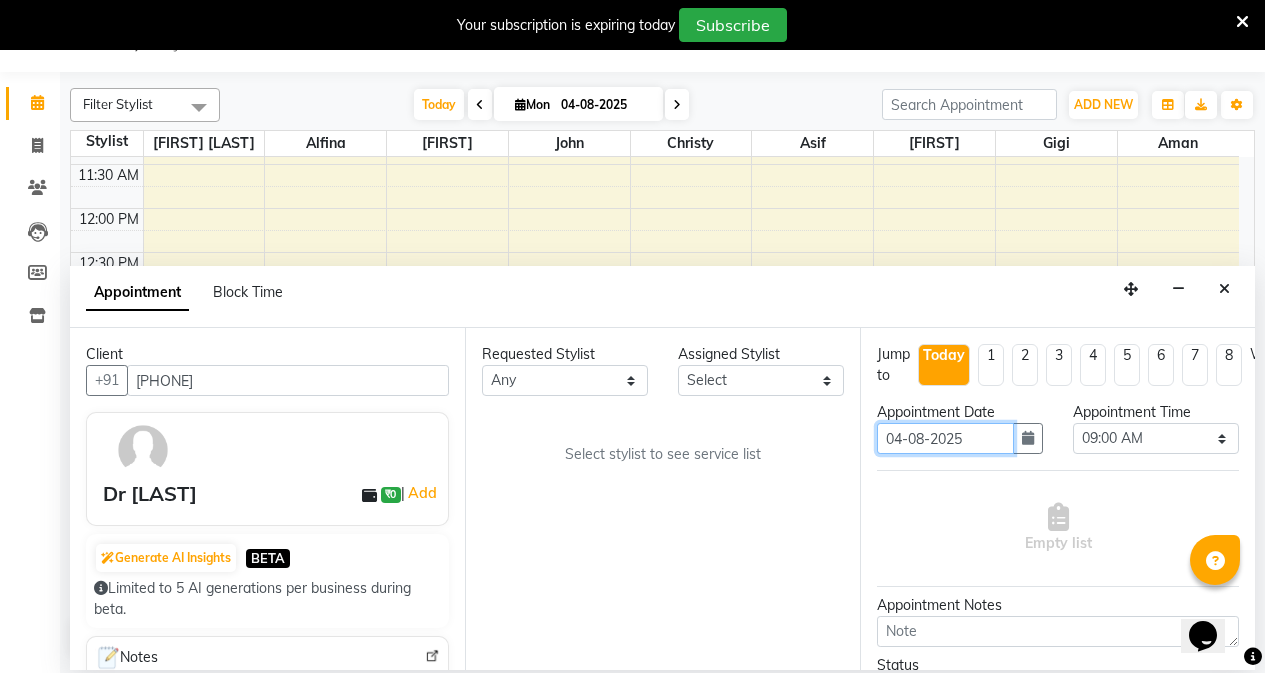 click on "04-08-2025" at bounding box center [945, 438] 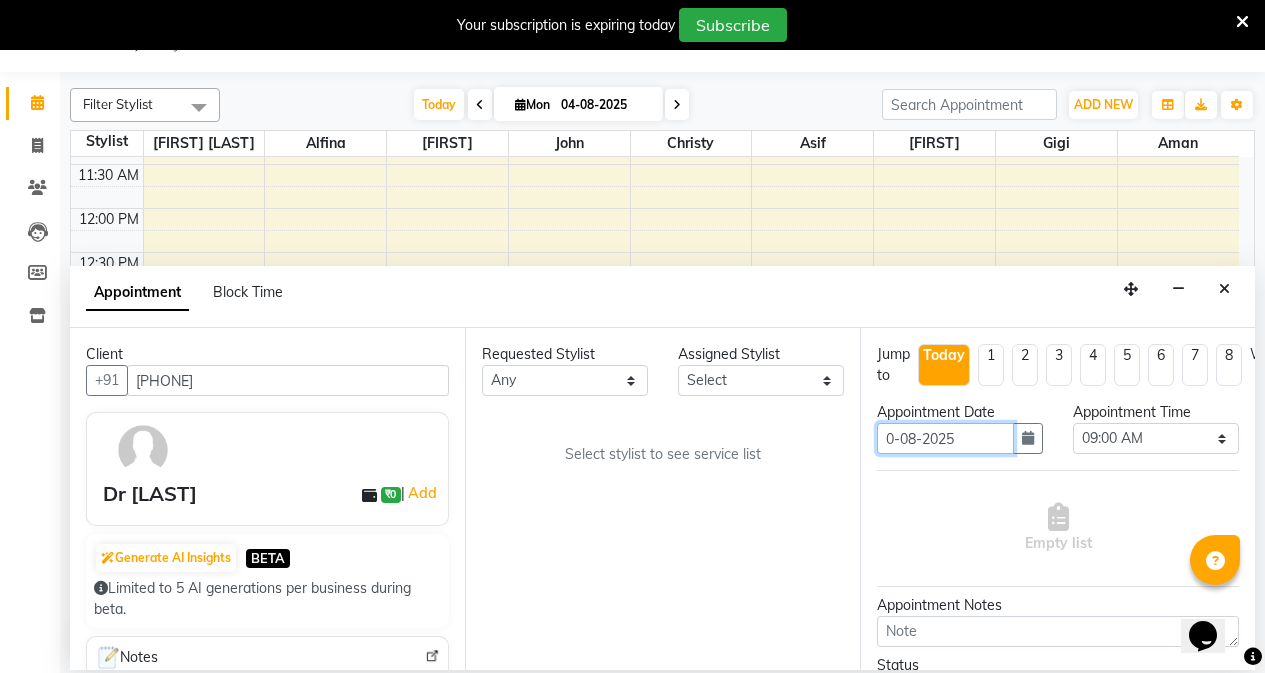 type on "05-08-2025" 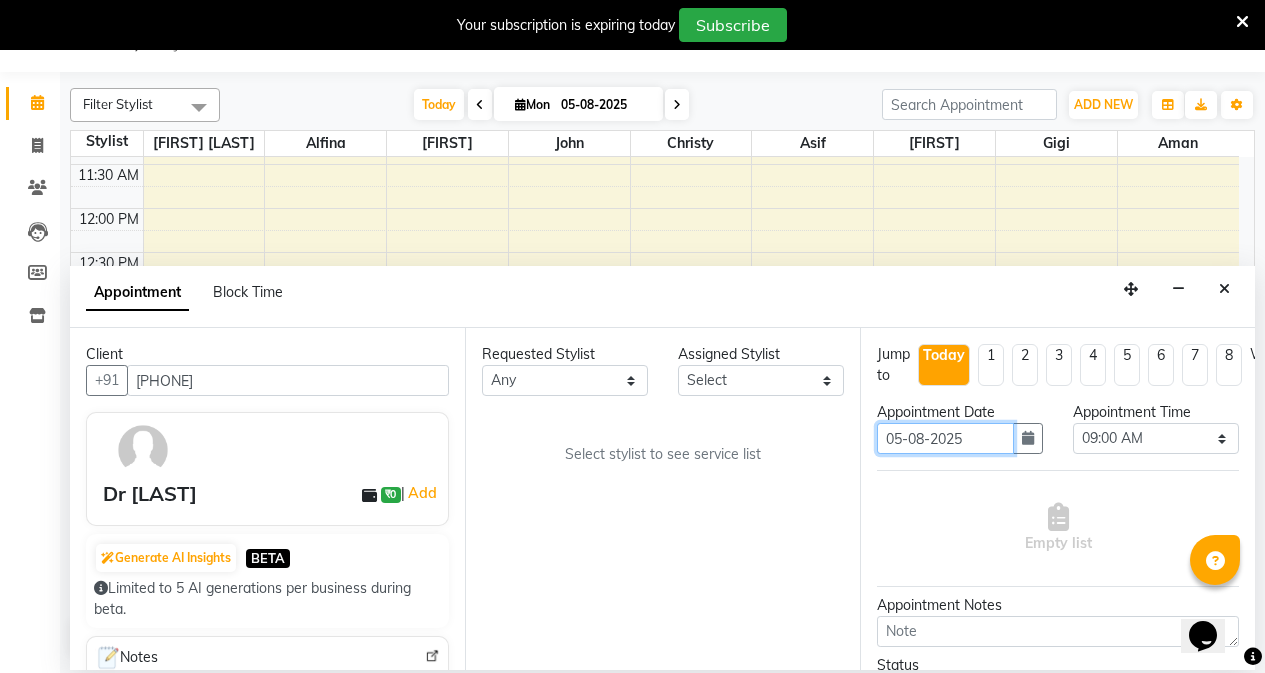 scroll, scrollTop: 0, scrollLeft: 0, axis: both 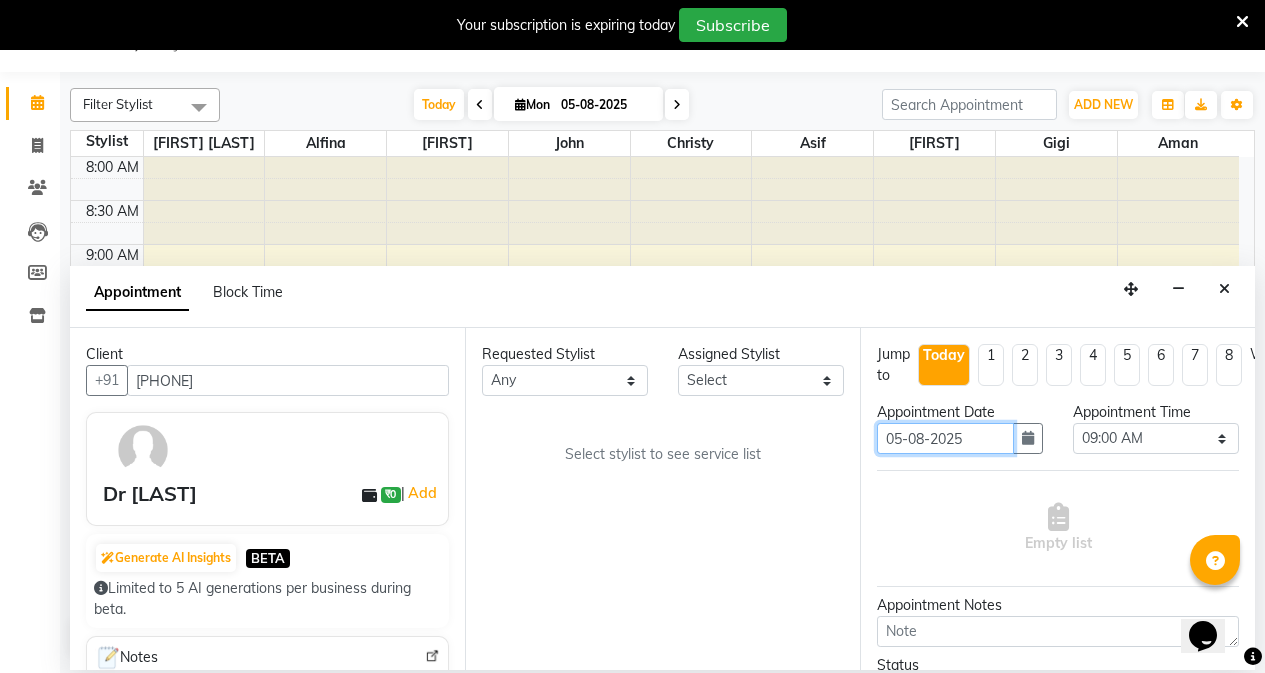 select on "540" 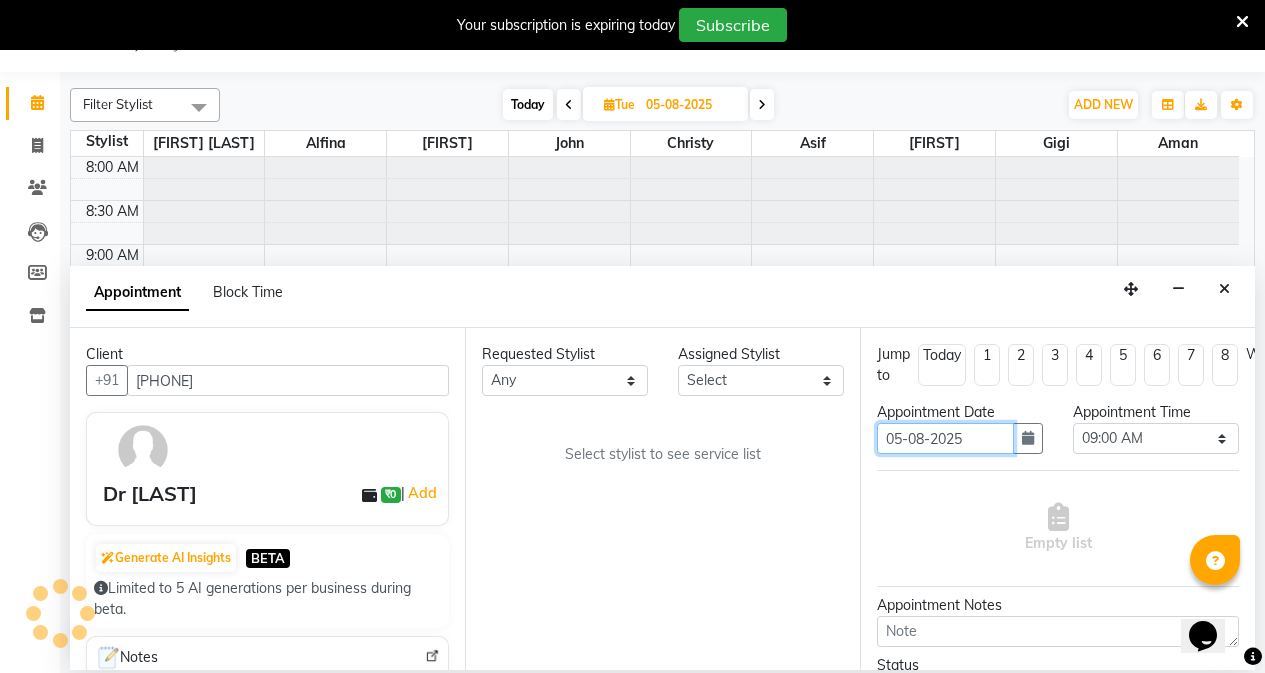scroll, scrollTop: 690, scrollLeft: 0, axis: vertical 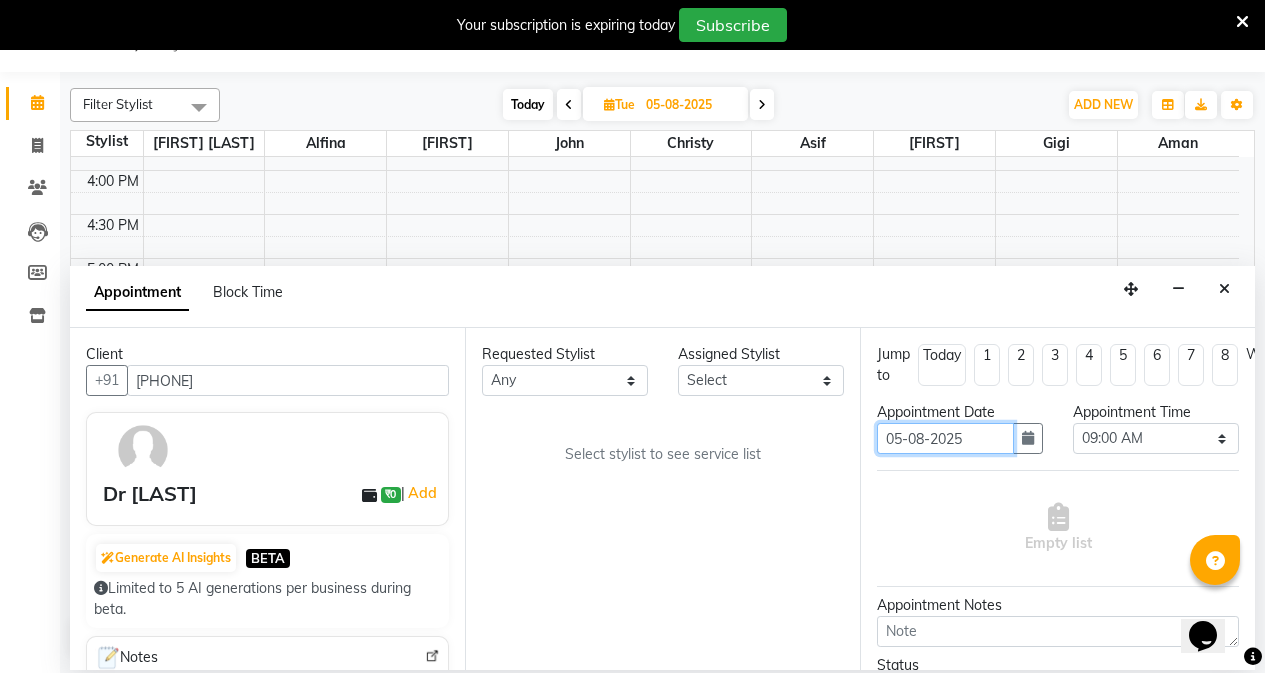 type on "05-08-2025" 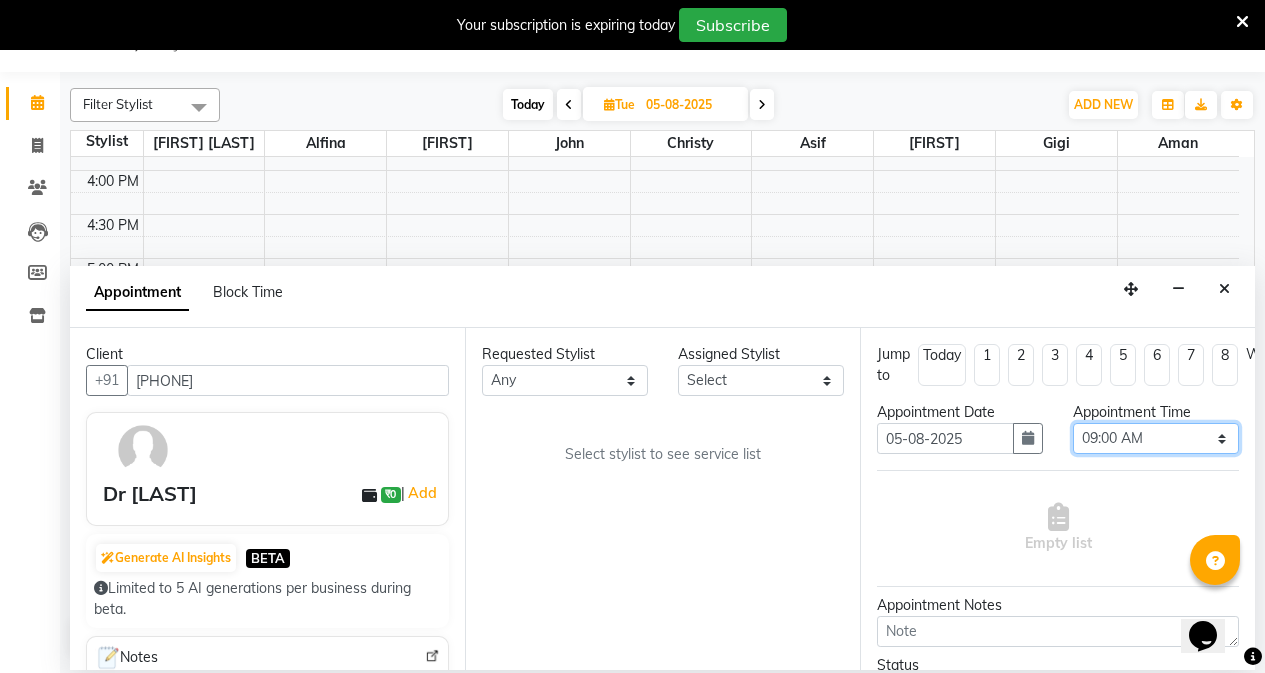 click on "Select 09:00 AM 09:15 AM 09:30 AM 09:45 AM 10:00 AM 10:15 AM 10:30 AM 10:45 AM 11:00 AM 11:15 AM 11:30 AM 11:45 AM 12:00 PM 12:15 PM 12:30 PM 12:45 PM 01:00 PM 01:15 PM 01:30 PM 01:45 PM 02:00 PM 02:15 PM 02:30 PM 02:45 PM 03:00 PM 03:15 PM 03:30 PM 03:45 PM 04:00 PM 04:15 PM 04:30 PM 04:45 PM 05:00 PM 05:15 PM 05:30 PM 05:45 PM 06:00 PM 06:15 PM 06:30 PM 06:45 PM 07:00 PM 07:15 PM 07:30 PM 07:45 PM 08:00 PM" at bounding box center [1156, 438] 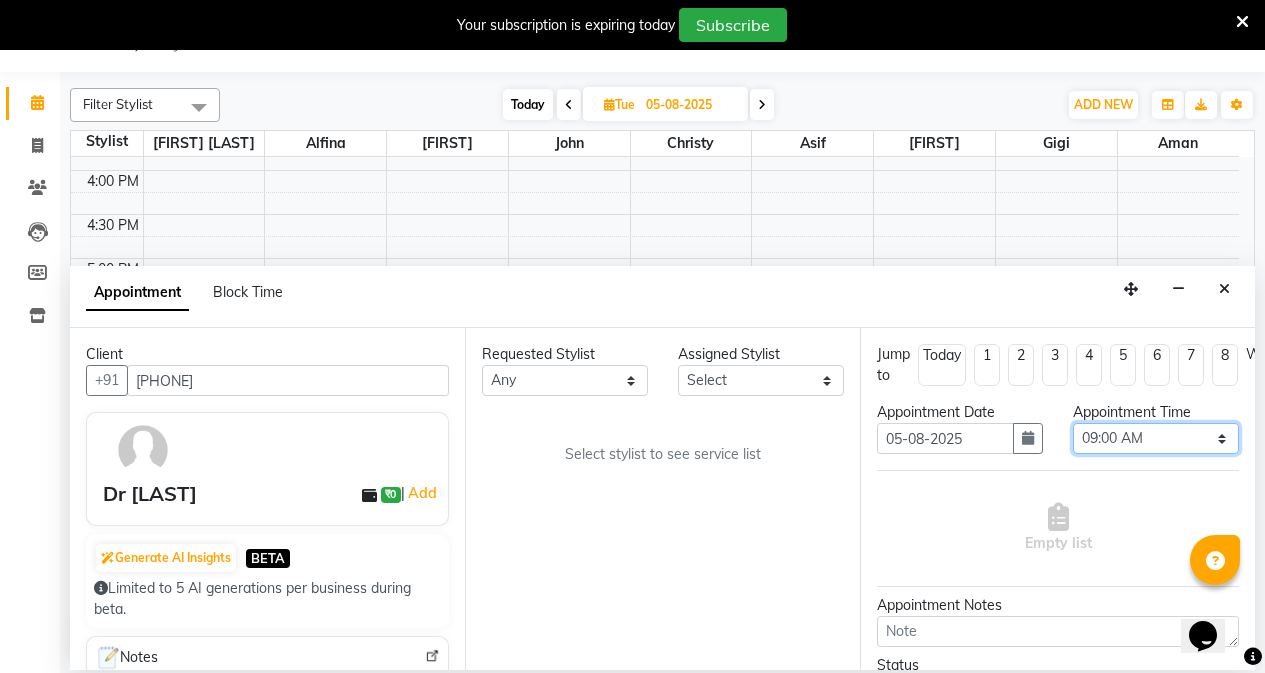select on "600" 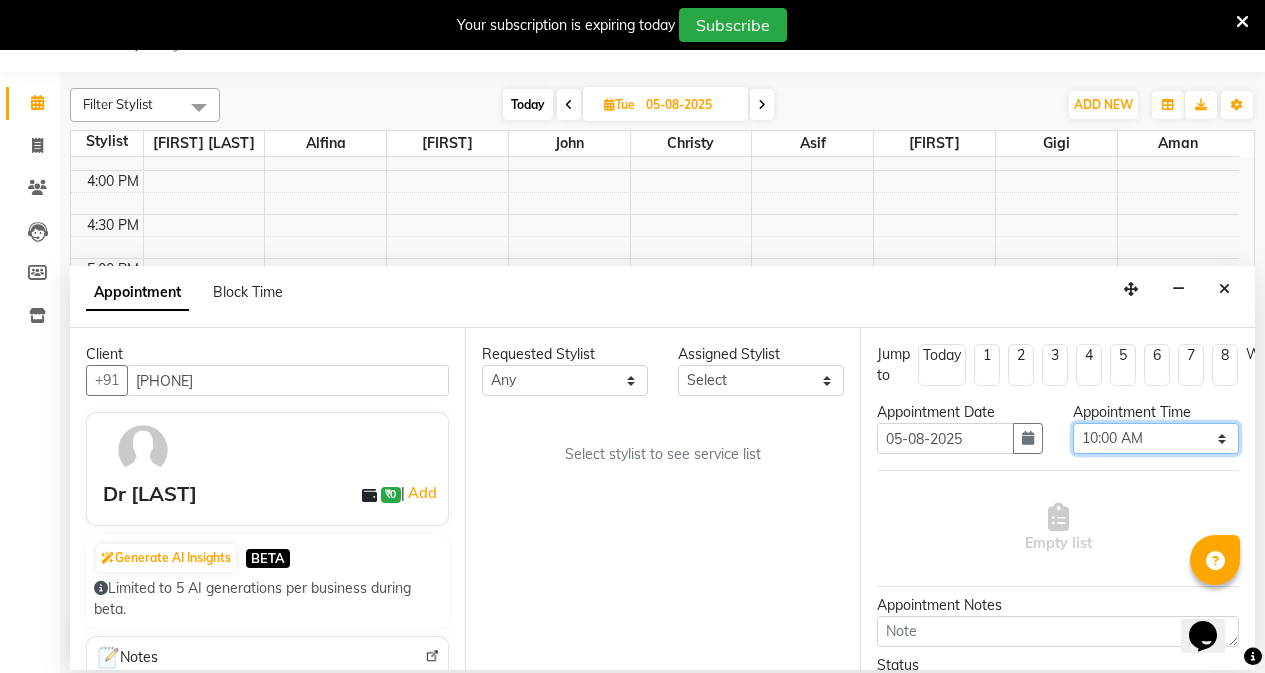 click on "Select 09:00 AM 09:15 AM 09:30 AM 09:45 AM 10:00 AM 10:15 AM 10:30 AM 10:45 AM 11:00 AM 11:15 AM 11:30 AM 11:45 AM 12:00 PM 12:15 PM 12:30 PM 12:45 PM 01:00 PM 01:15 PM 01:30 PM 01:45 PM 02:00 PM 02:15 PM 02:30 PM 02:45 PM 03:00 PM 03:15 PM 03:30 PM 03:45 PM 04:00 PM 04:15 PM 04:30 PM 04:45 PM 05:00 PM 05:15 PM 05:30 PM 05:45 PM 06:00 PM 06:15 PM 06:30 PM 06:45 PM 07:00 PM 07:15 PM 07:30 PM 07:45 PM 08:00 PM" at bounding box center [1156, 438] 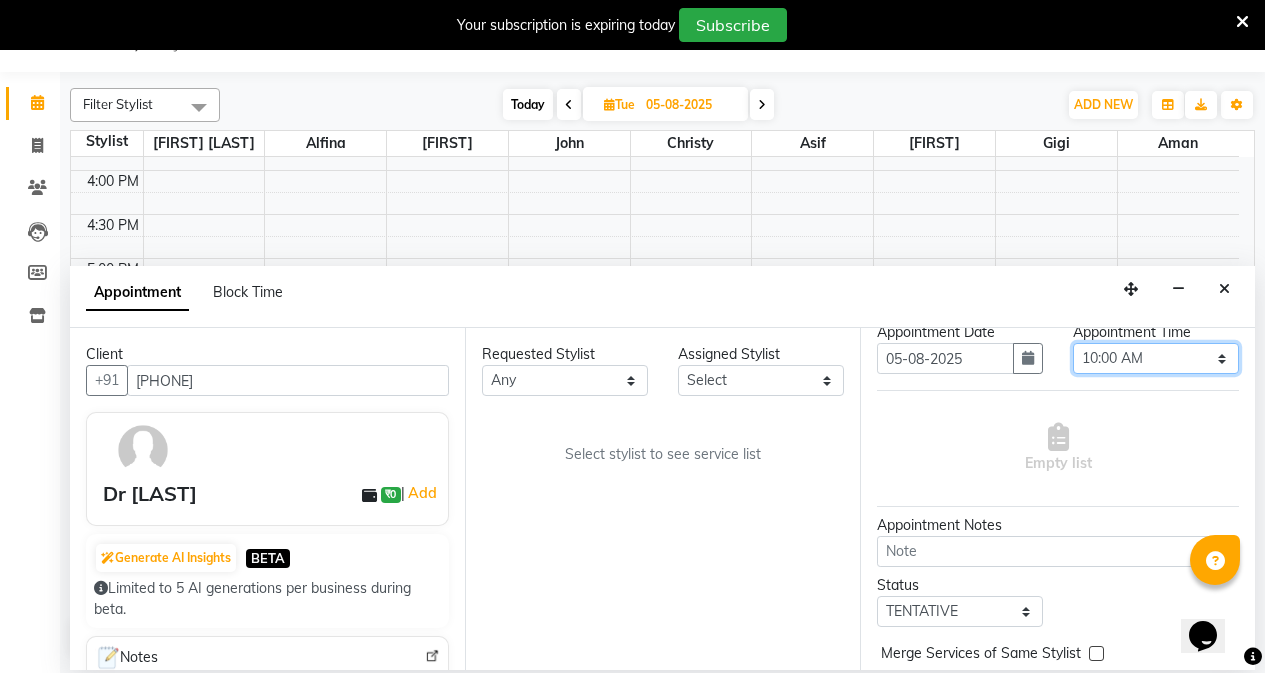 scroll, scrollTop: 0, scrollLeft: 0, axis: both 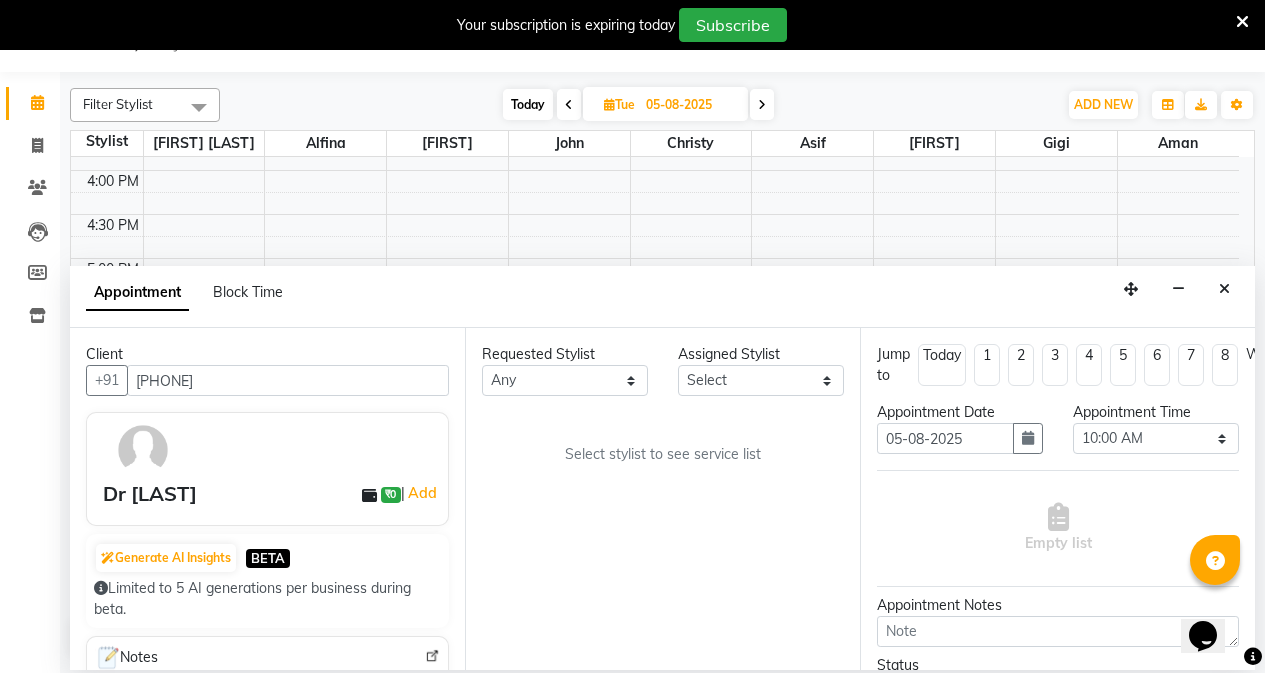 click on "Empty list" at bounding box center (1058, 528) 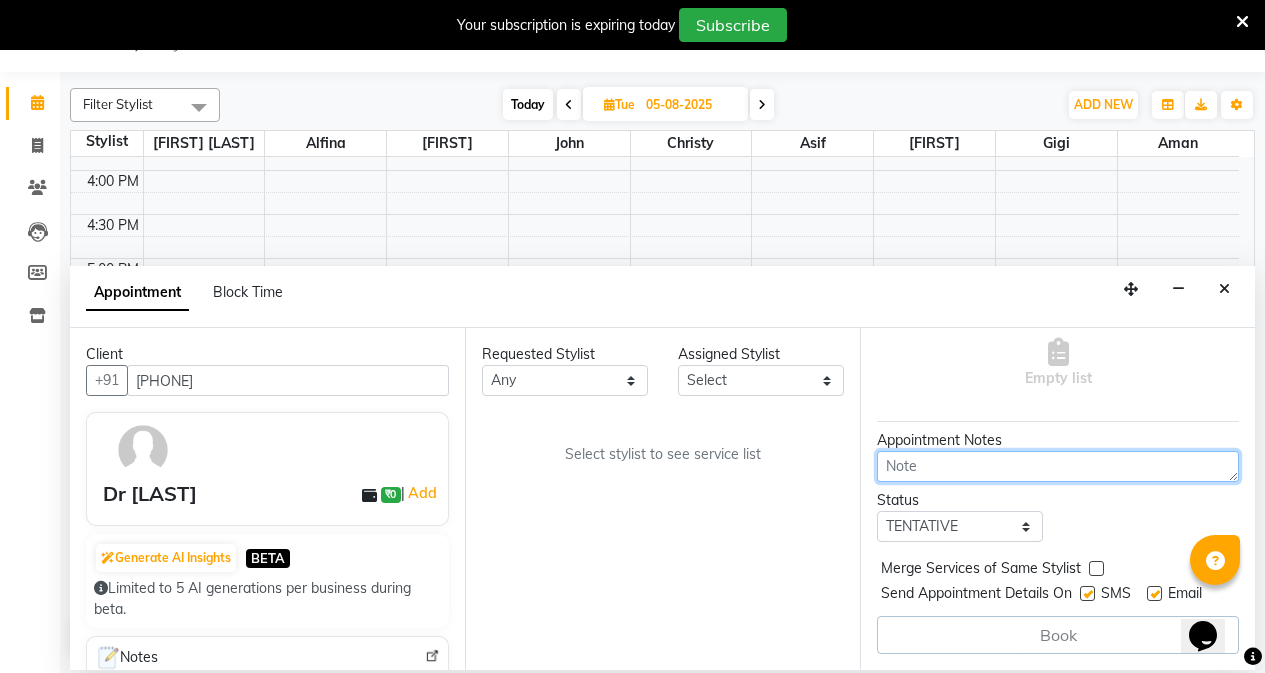 click at bounding box center (1058, 466) 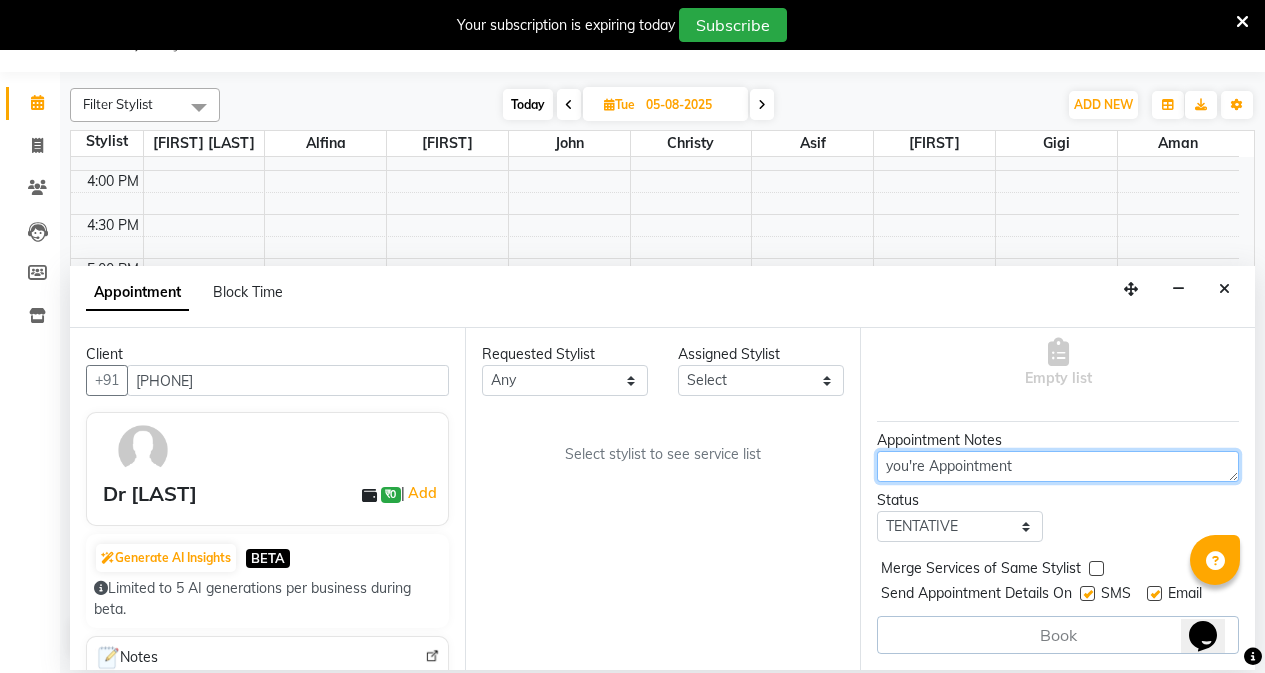 click on "you're Appointment" at bounding box center (1058, 466) 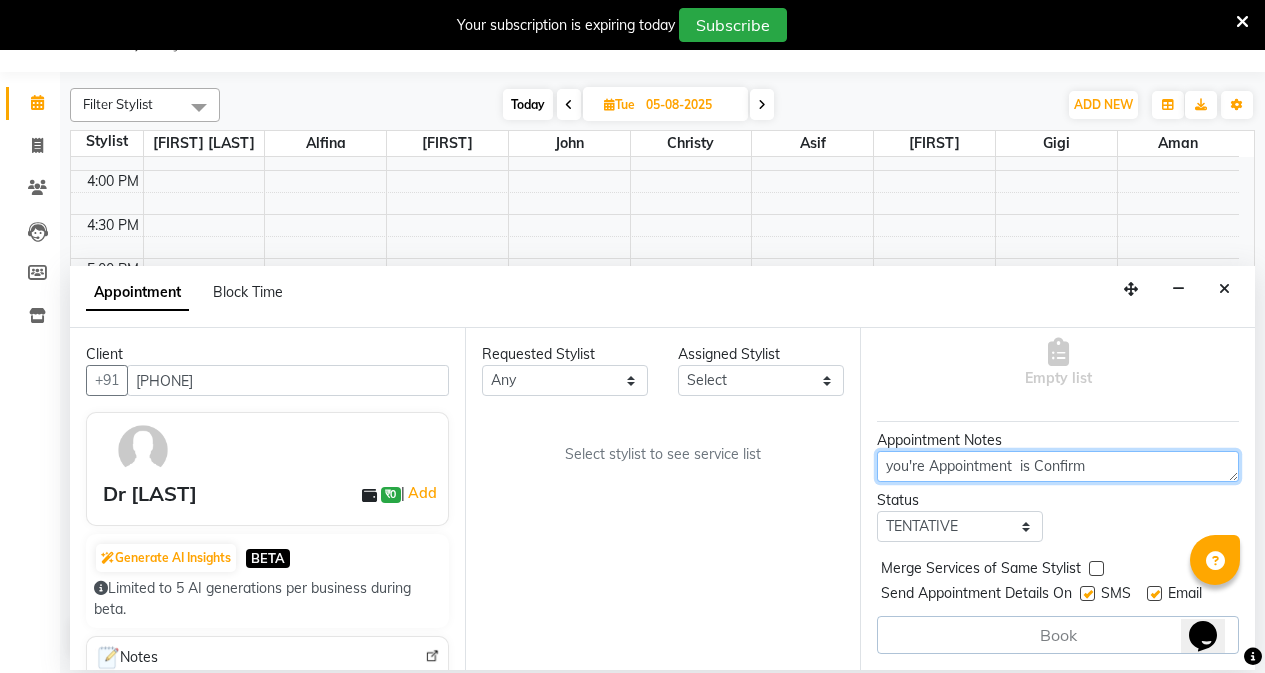 type on "you're Appointment  is Confirm" 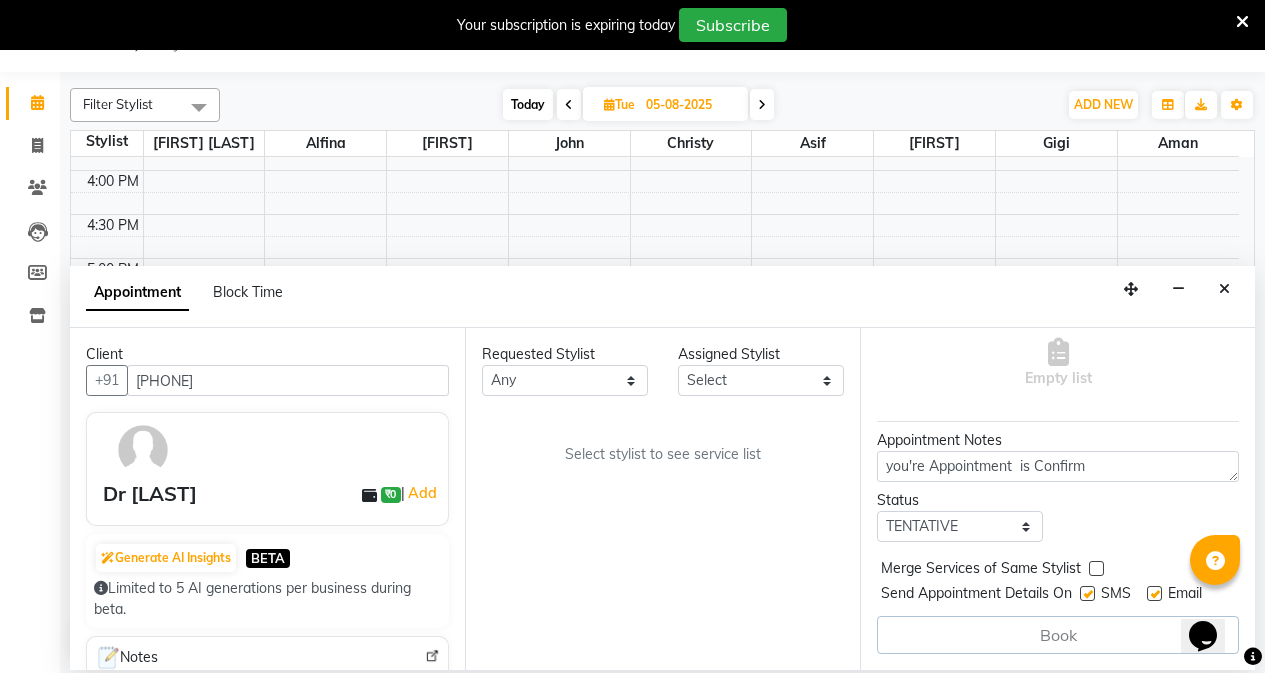 click on "Book" at bounding box center [1058, 635] 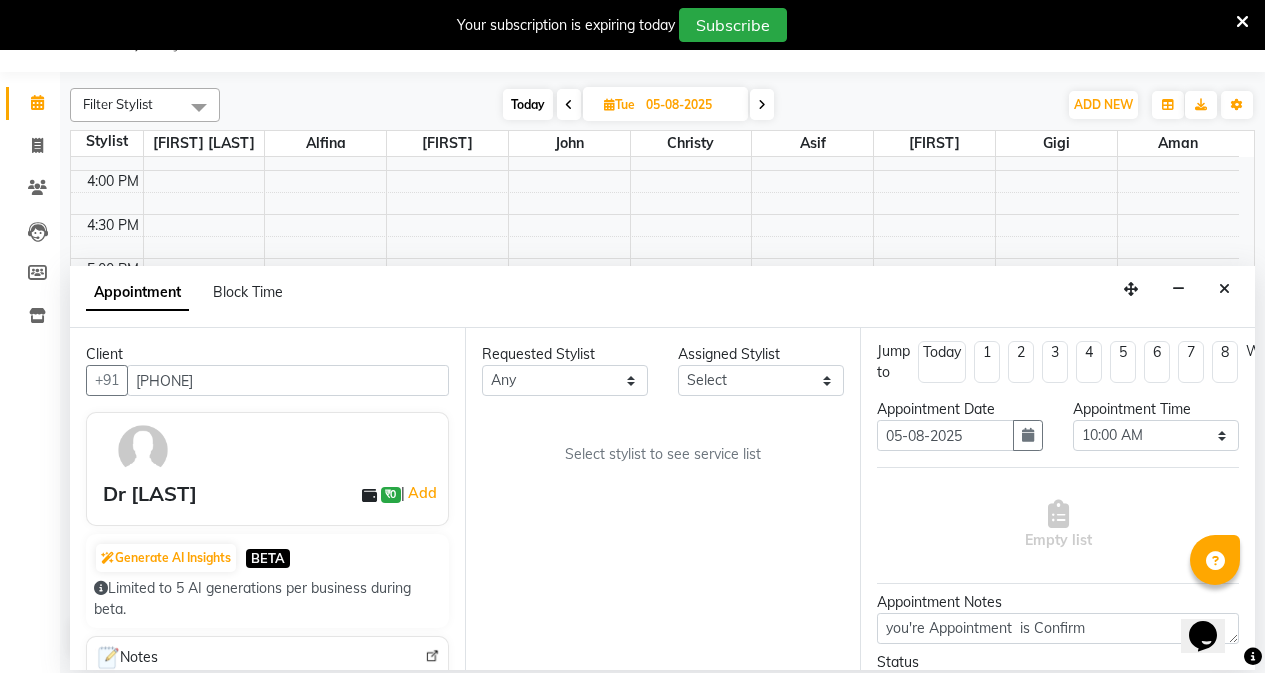 scroll, scrollTop: 0, scrollLeft: 0, axis: both 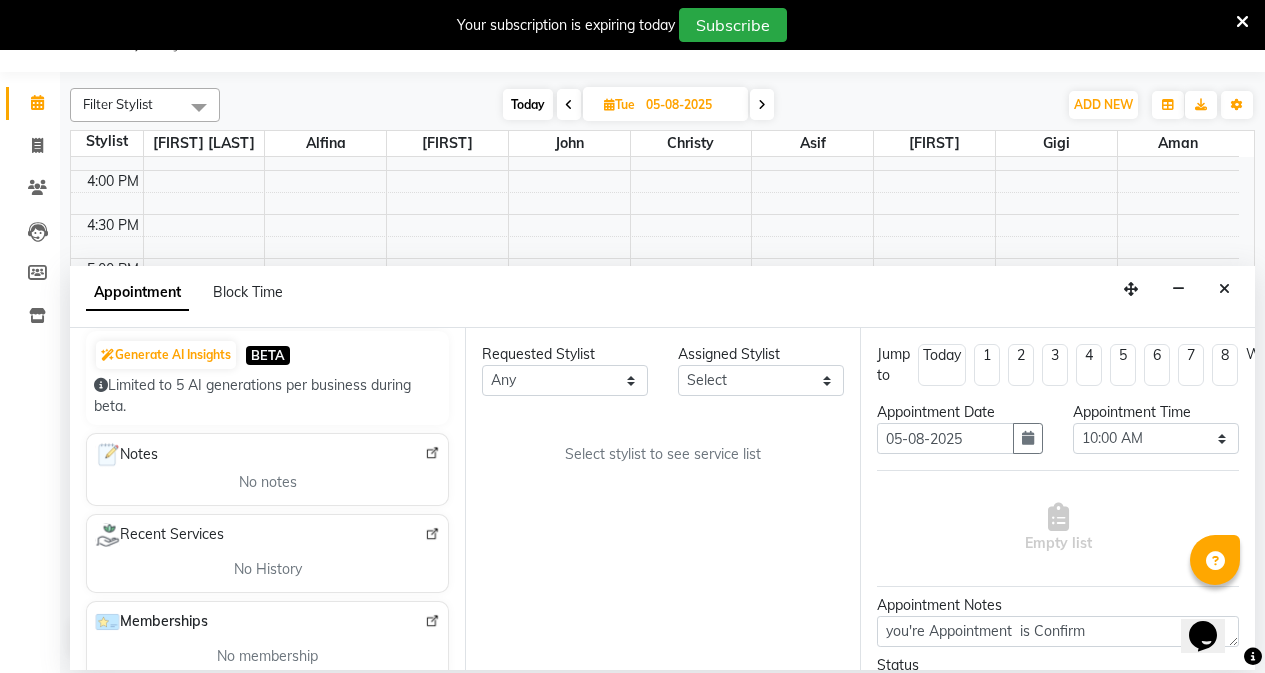 click on "No History" at bounding box center (267, 569) 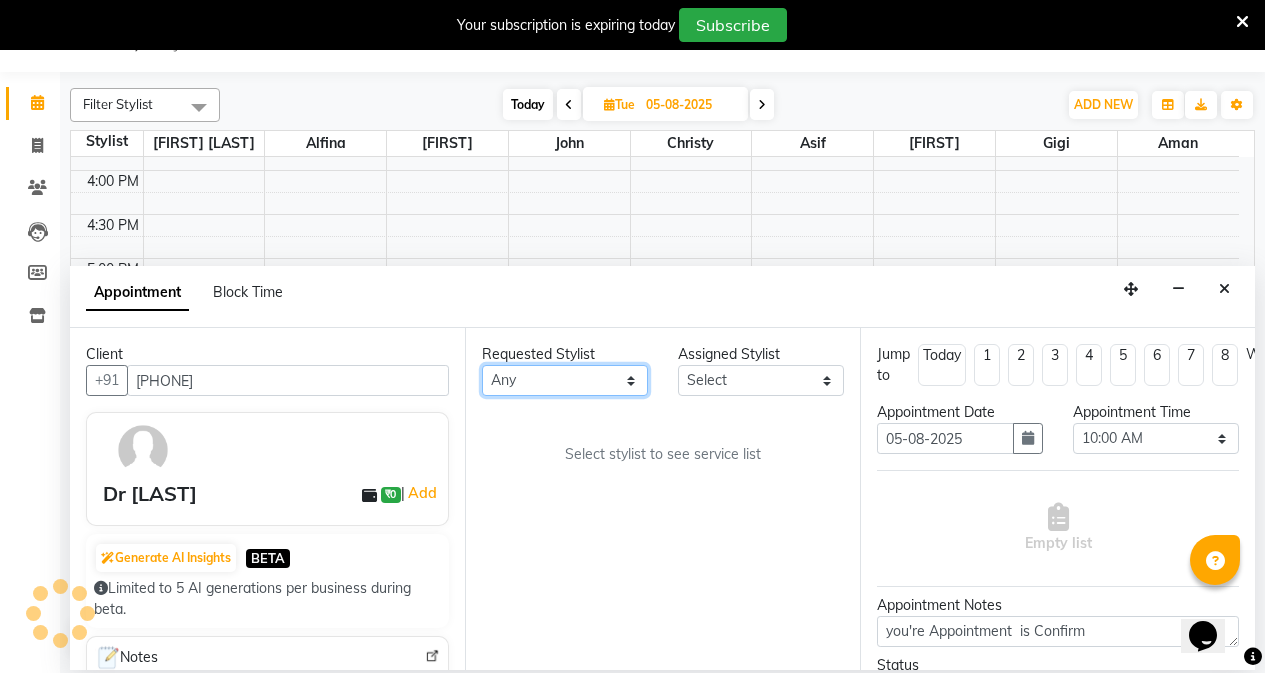 click on "Any [FIRST] [FIRST] [FIRST] [FIRST] [FIRST] [FIRST] [FIRST] [FIRST] [FIRST] [FIRST] [FIRST] [FIRST]" at bounding box center (565, 380) 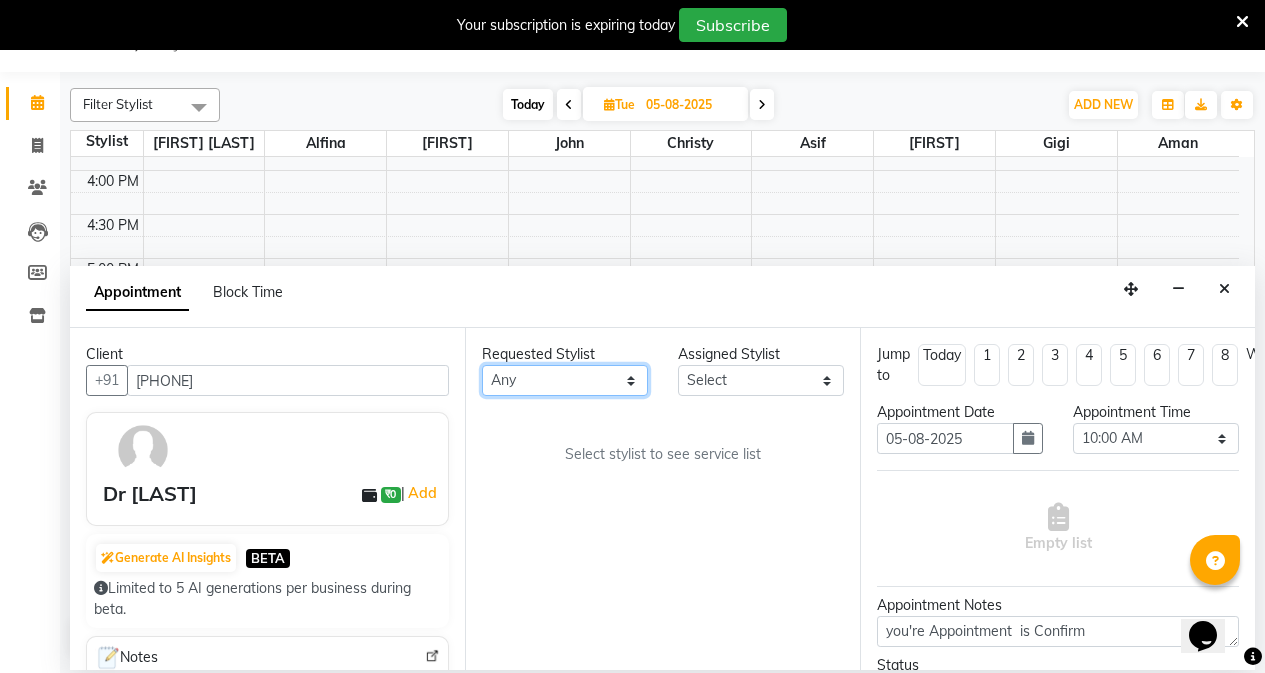 click on "Any [FIRST] [FIRST] [FIRST] [FIRST] [FIRST] [FIRST] [FIRST] [FIRST] [FIRST] [FIRST] [FIRST] [FIRST]" at bounding box center (565, 380) 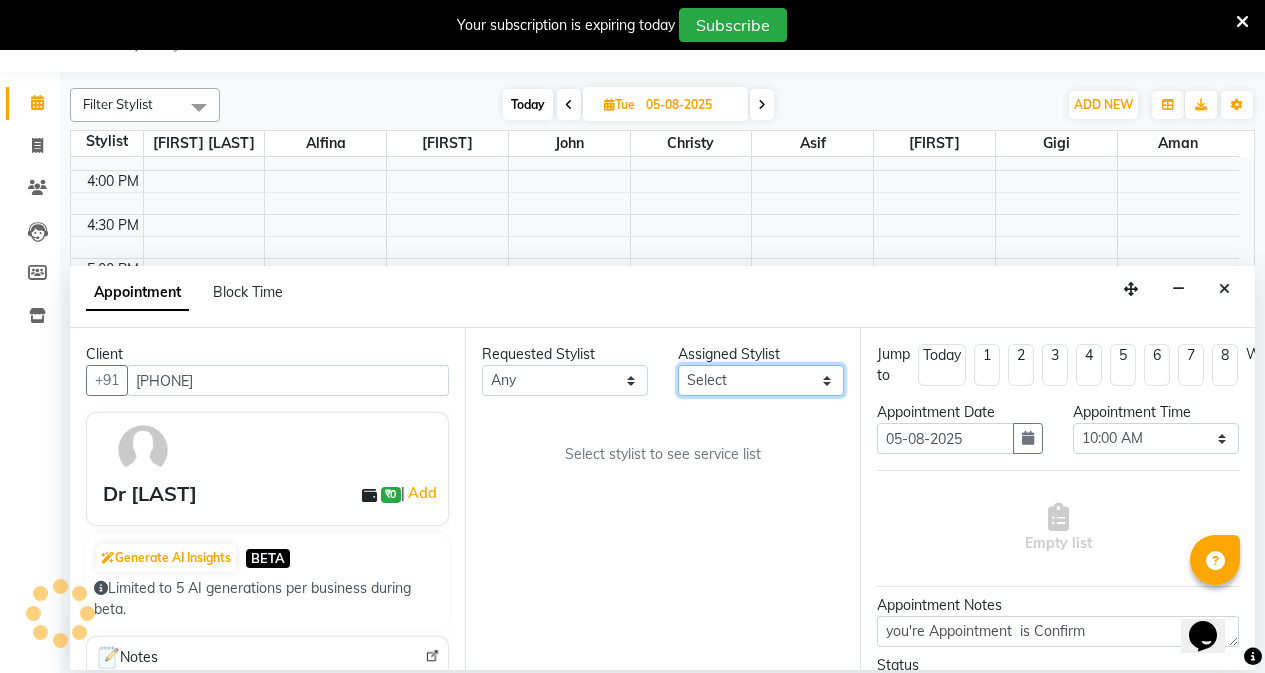 click on "Select [FIRST] [FIRST] [FIRST] [FIRST] [FIRST] [FIRST] [FIRST] [FIRST] [FIRST] [FIRST] [FIRST] [FIRST]" at bounding box center [761, 380] 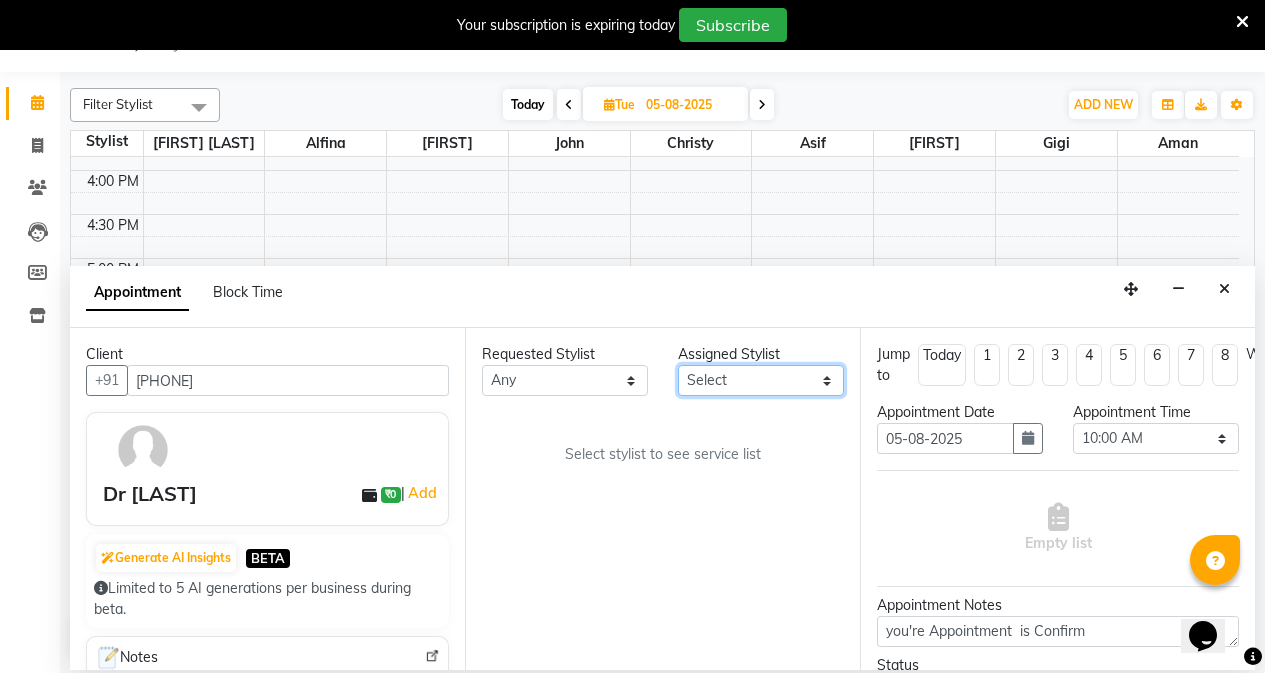 select on "87950" 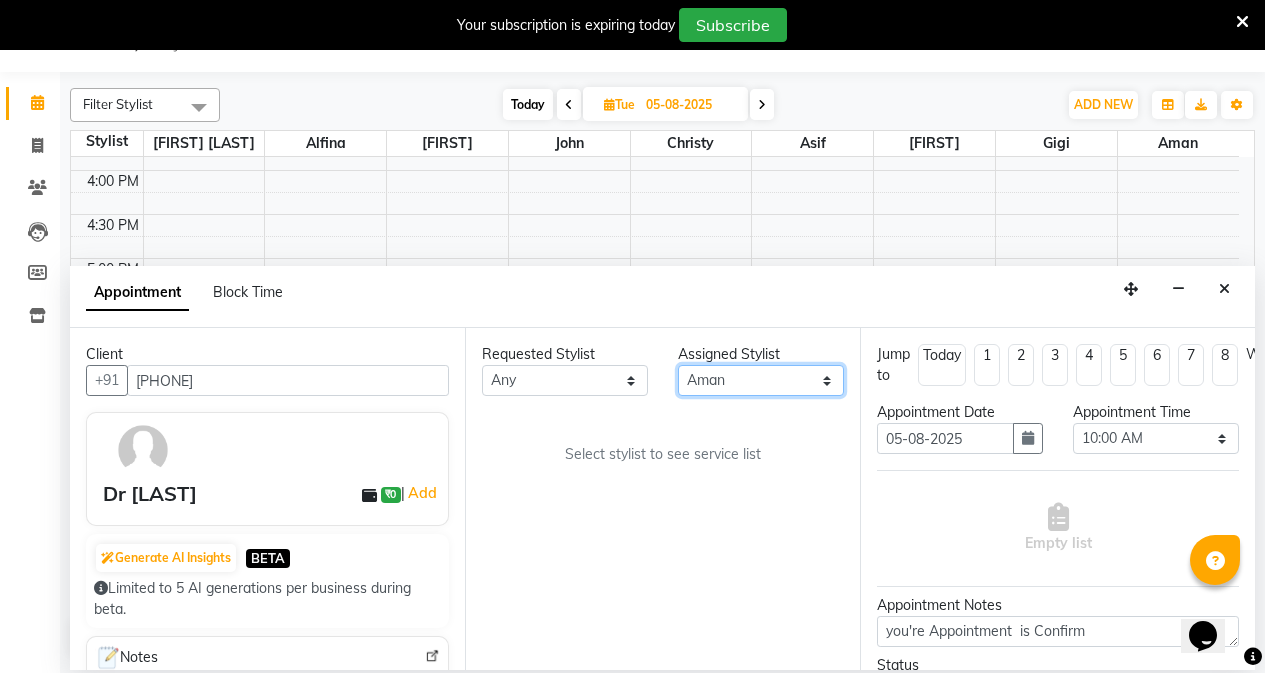 click on "Select [FIRST] [FIRST] [FIRST] [FIRST] [FIRST] [FIRST] [FIRST] [FIRST] [FIRST] [FIRST] [FIRST] [FIRST]" at bounding box center [761, 380] 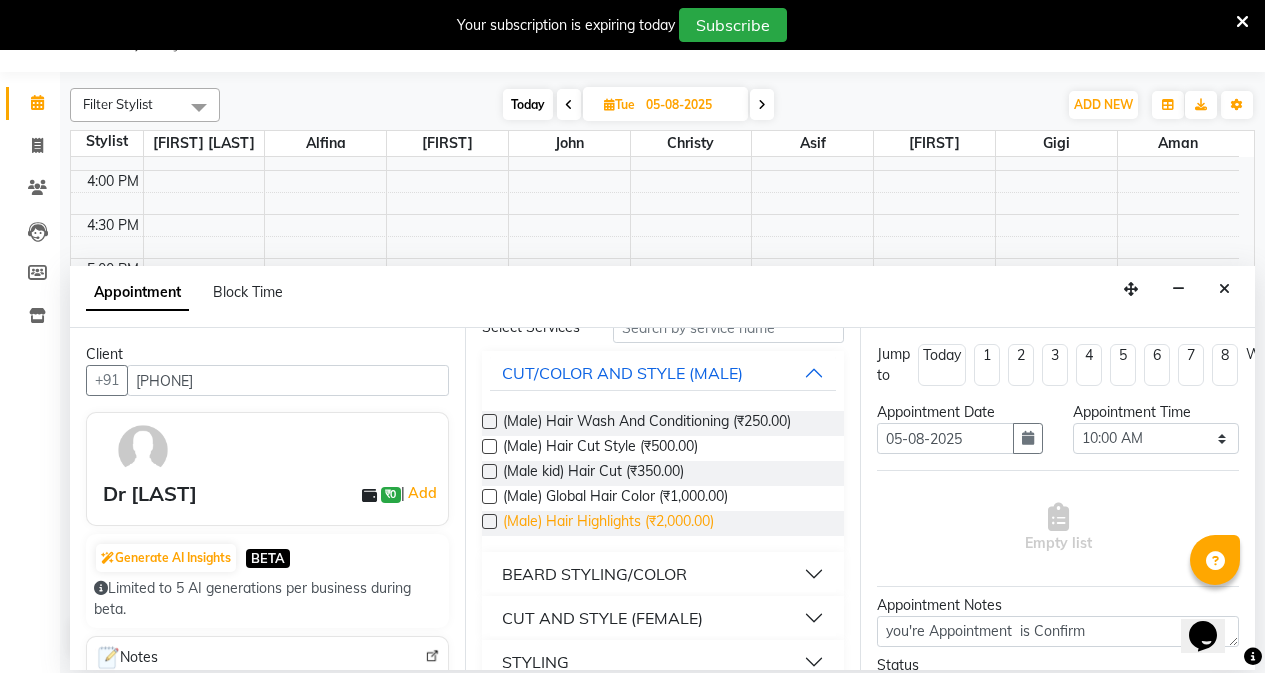 scroll, scrollTop: 0, scrollLeft: 0, axis: both 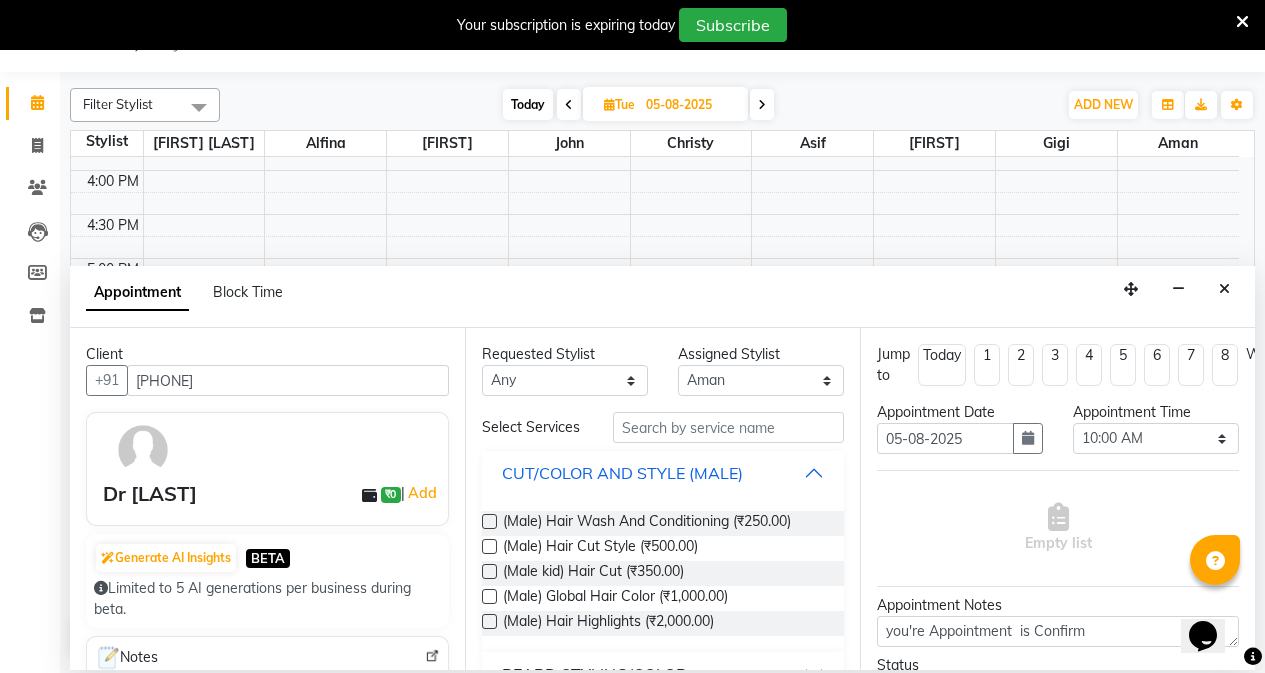 click on "CUT/COLOR AND STYLE (MALE)" at bounding box center (663, 473) 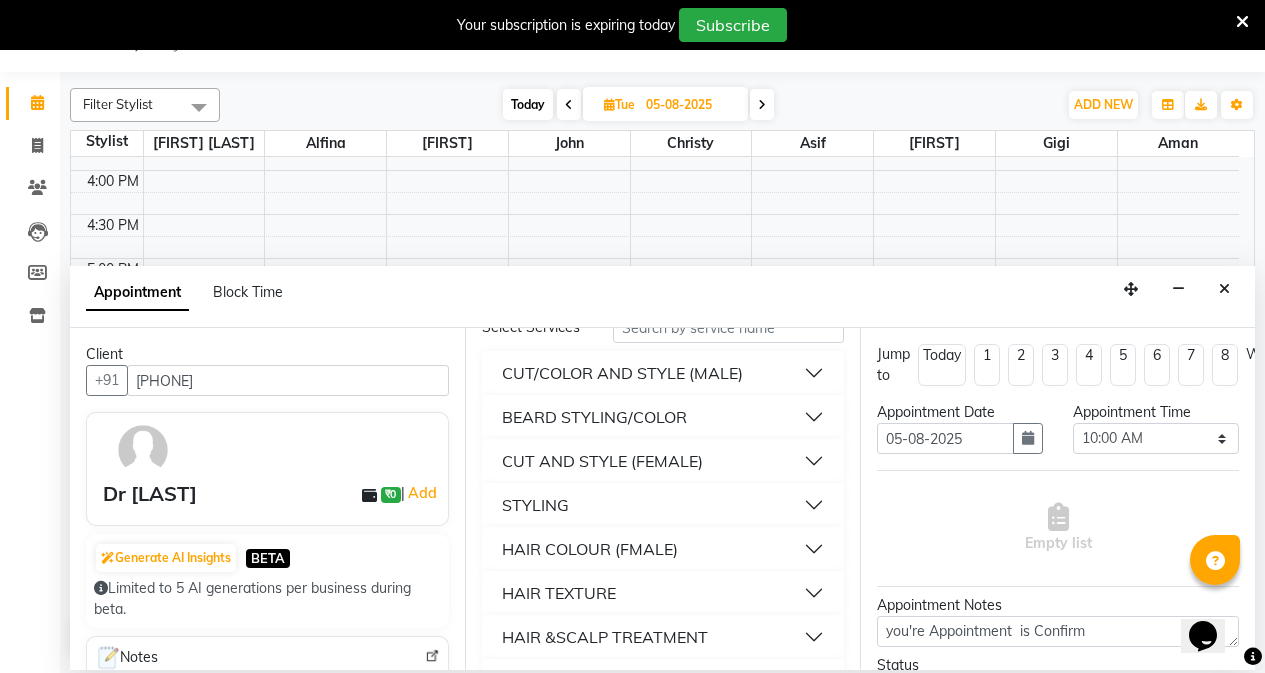 scroll, scrollTop: 200, scrollLeft: 0, axis: vertical 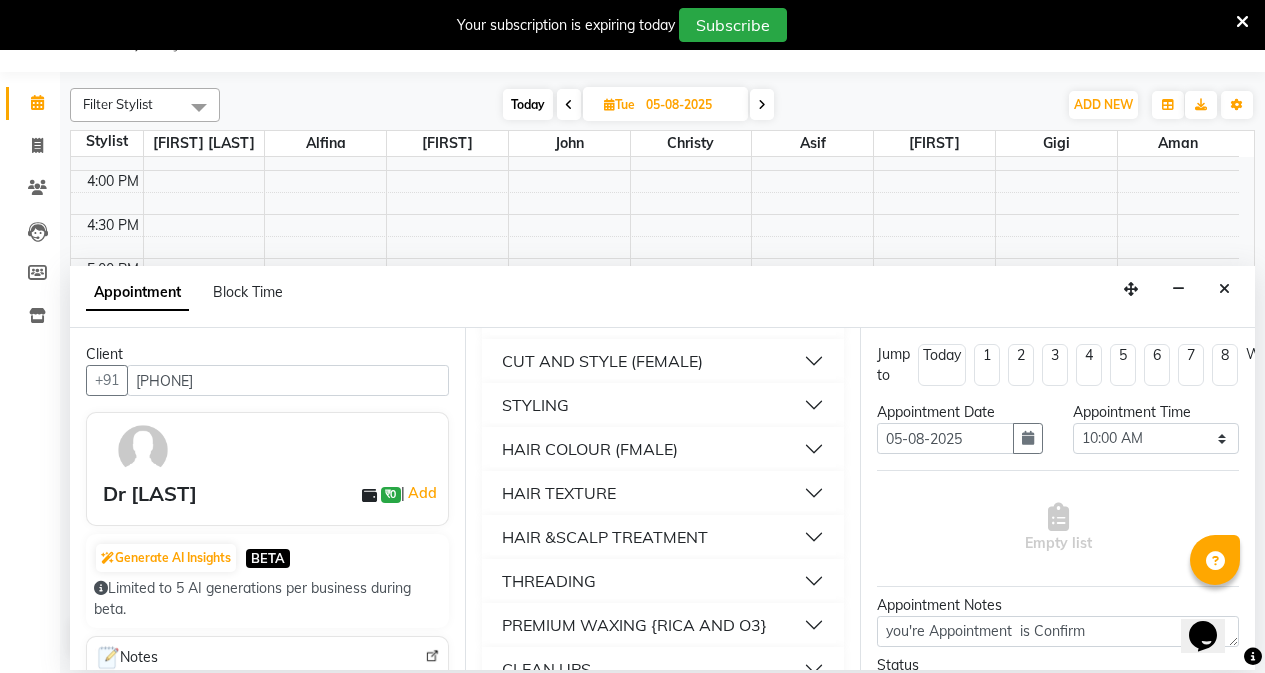 click on "HAIR COLOUR (FMALE)" at bounding box center (590, 449) 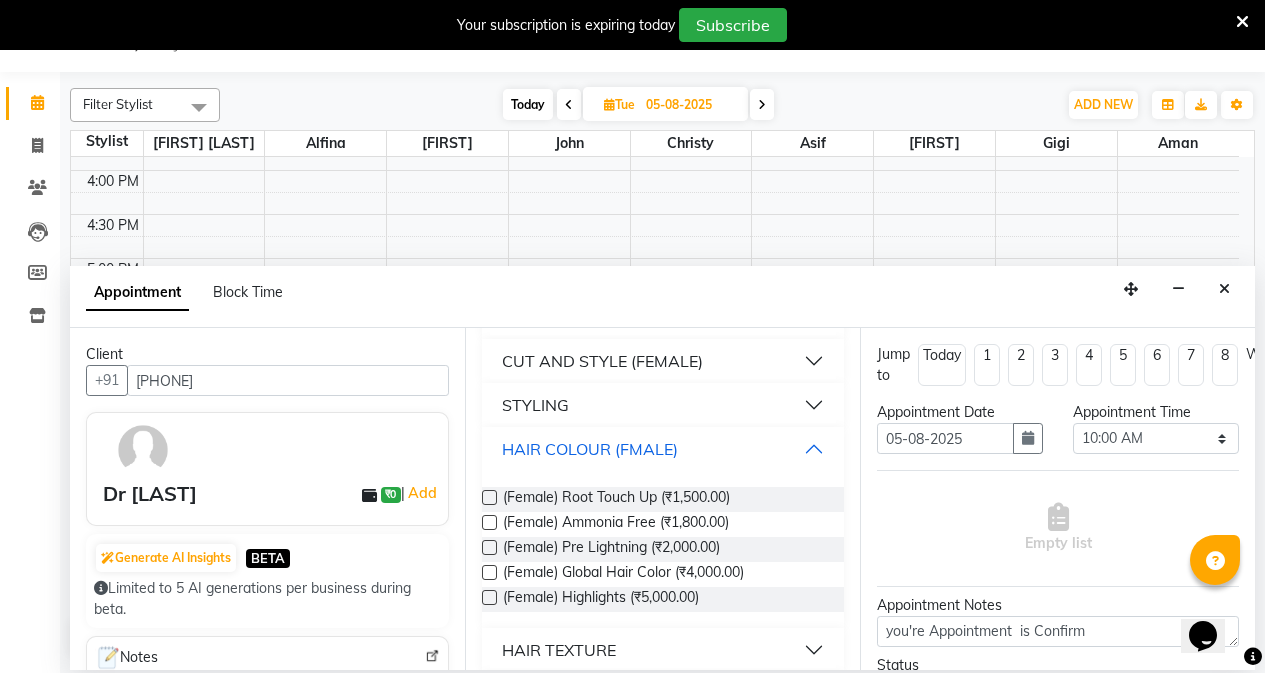click on "HAIR COLOUR (FMALE)" at bounding box center (663, 449) 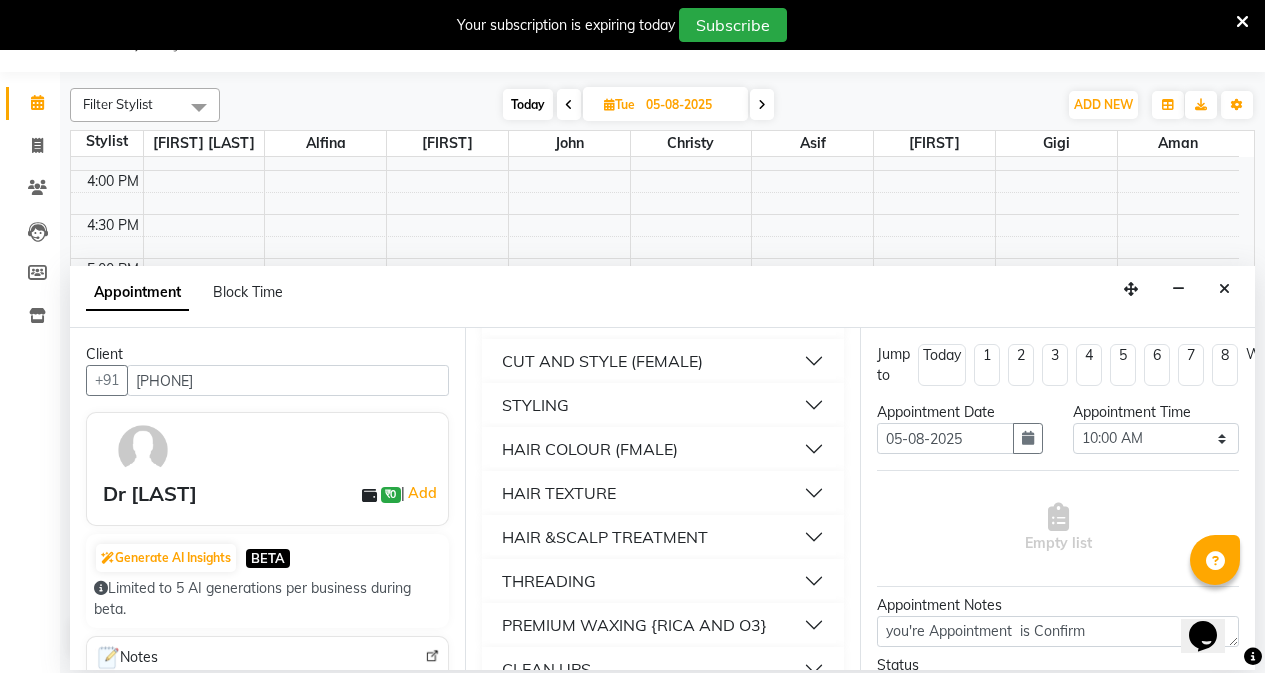 click on "HAIR TEXTURE" at bounding box center [663, 493] 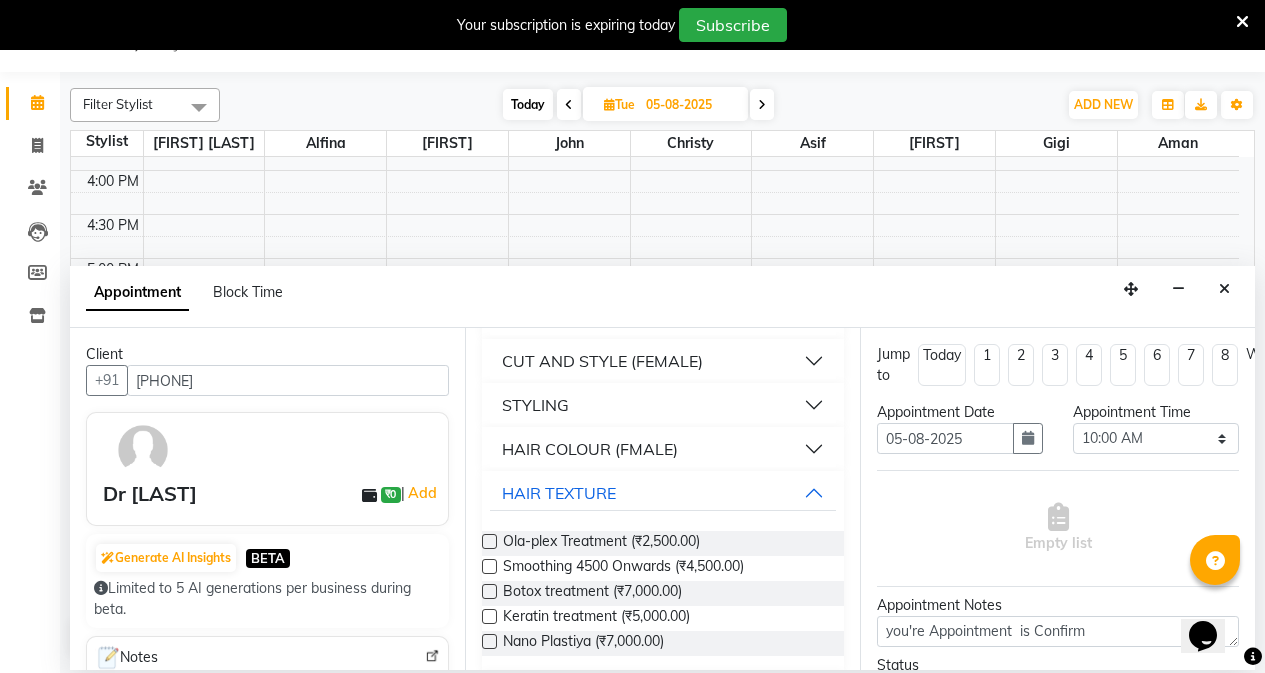 click at bounding box center [489, 641] 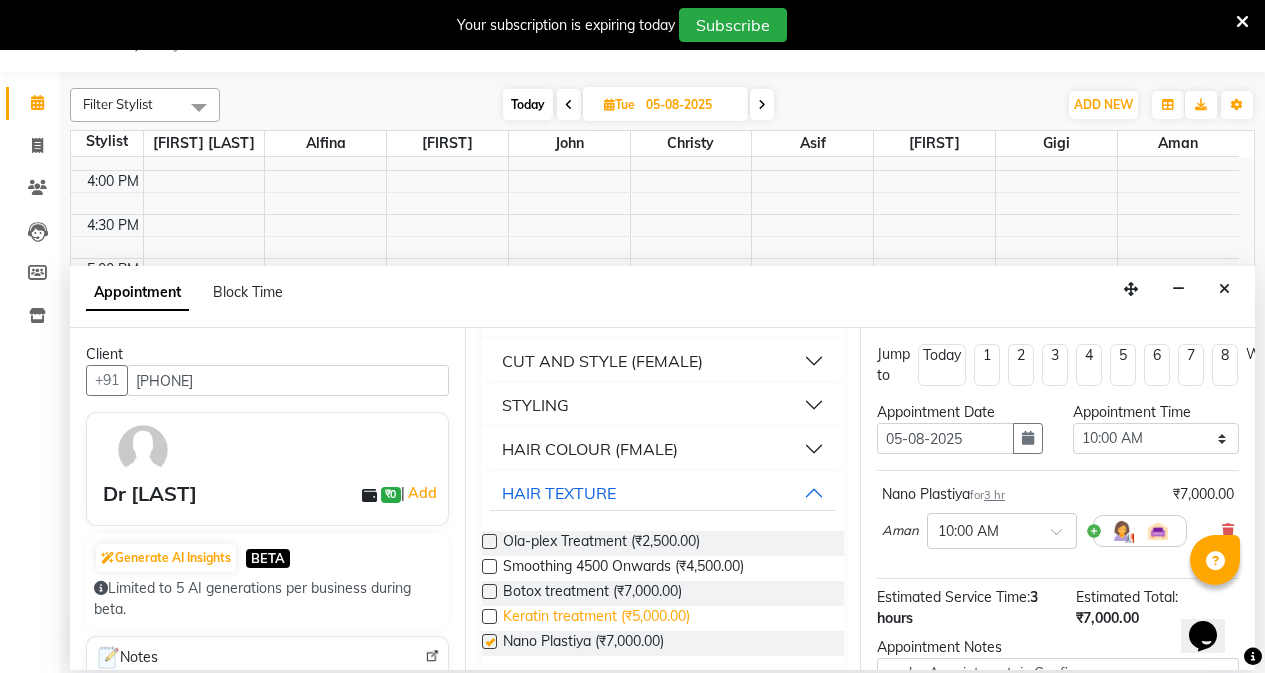 checkbox on "false" 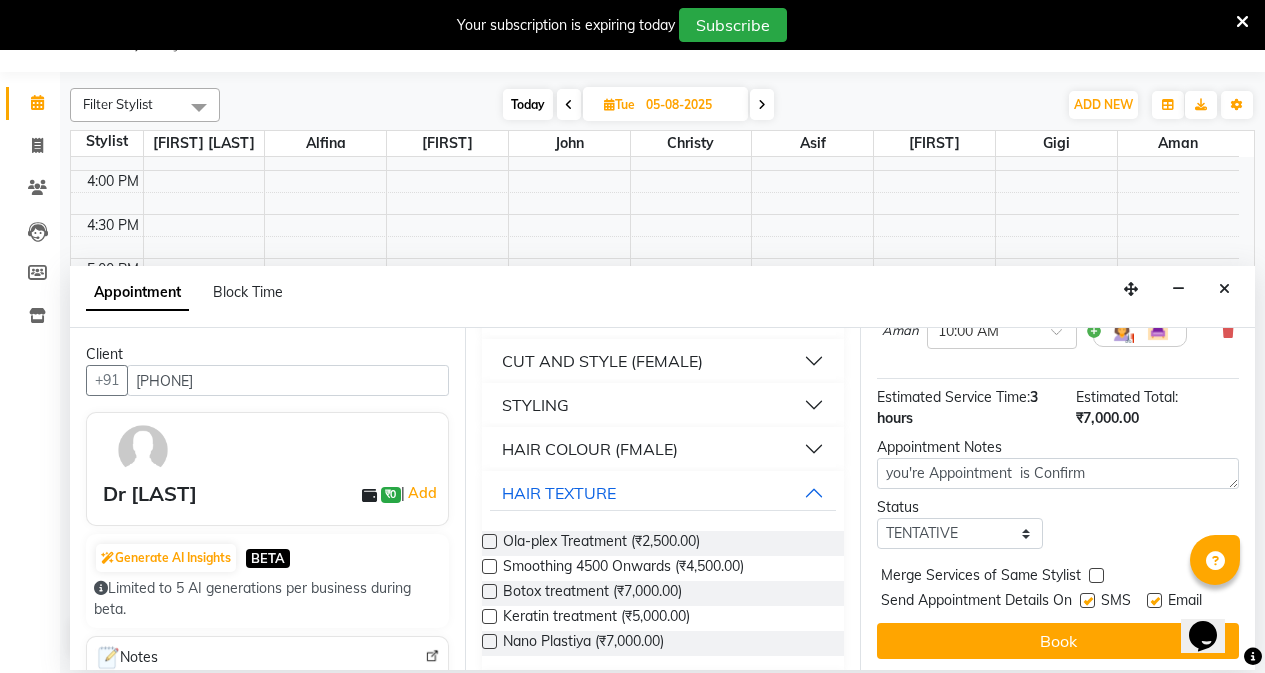 scroll, scrollTop: 220, scrollLeft: 0, axis: vertical 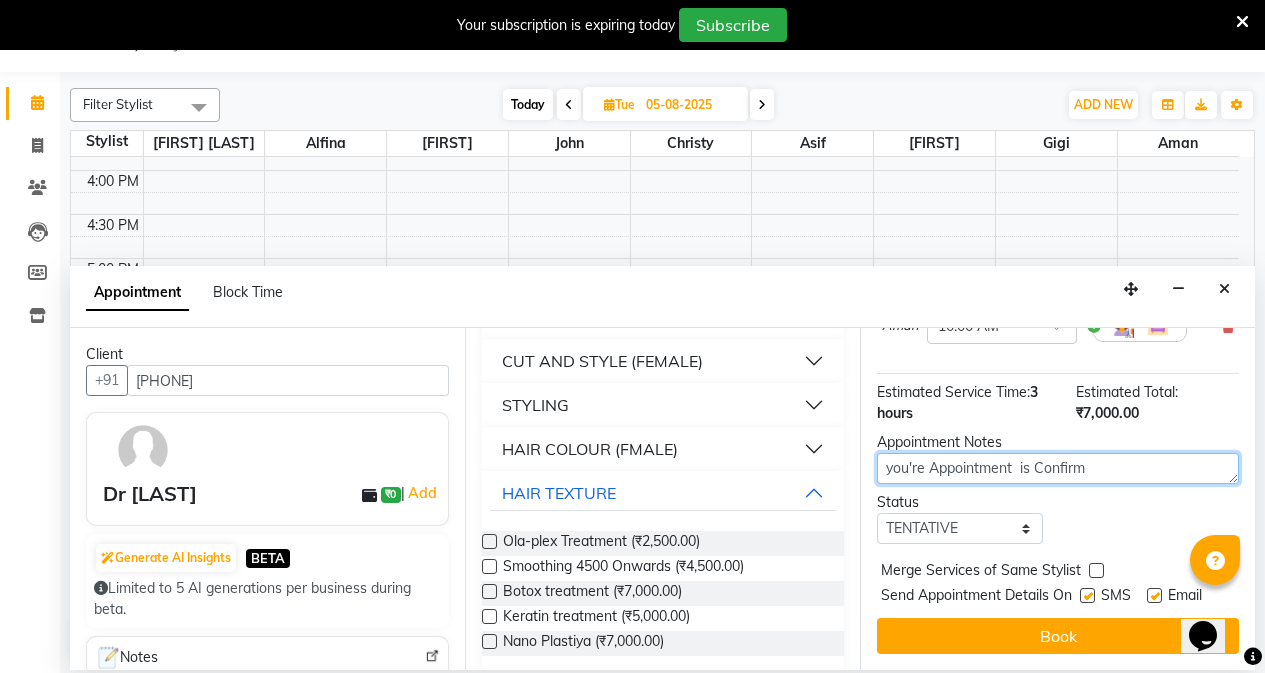 click on "you're Appointment  is Confirm" at bounding box center [1058, 468] 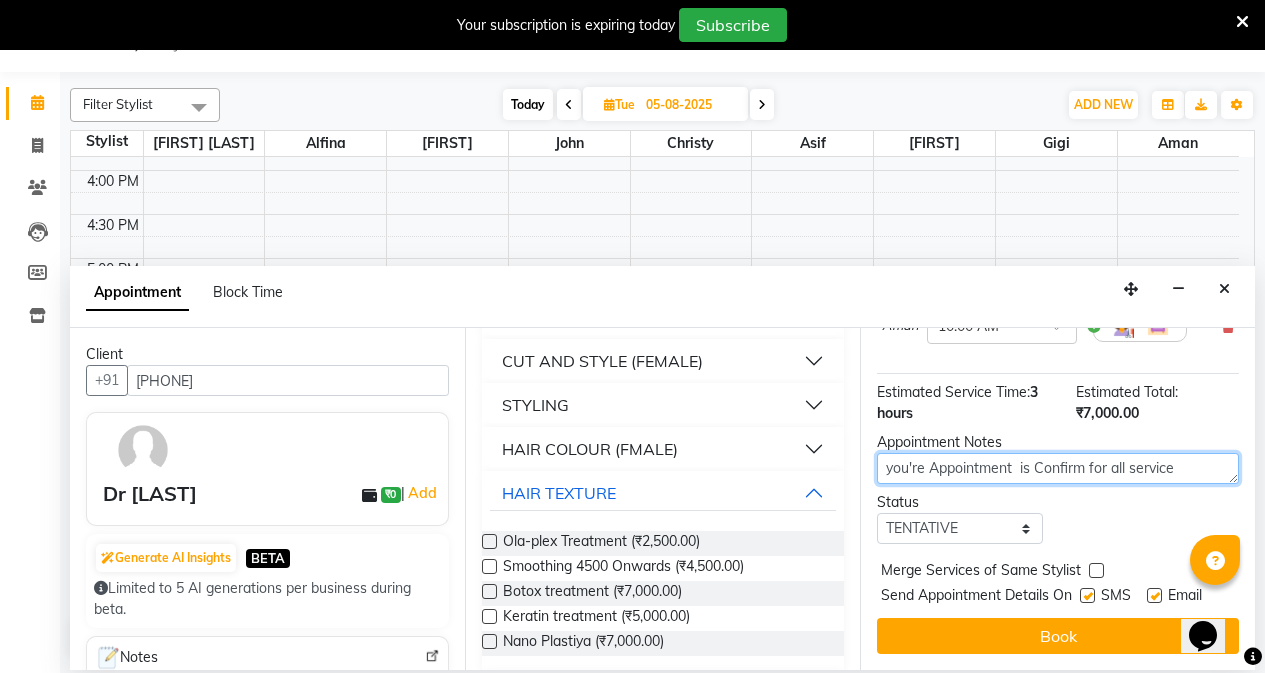 scroll, scrollTop: 220, scrollLeft: 0, axis: vertical 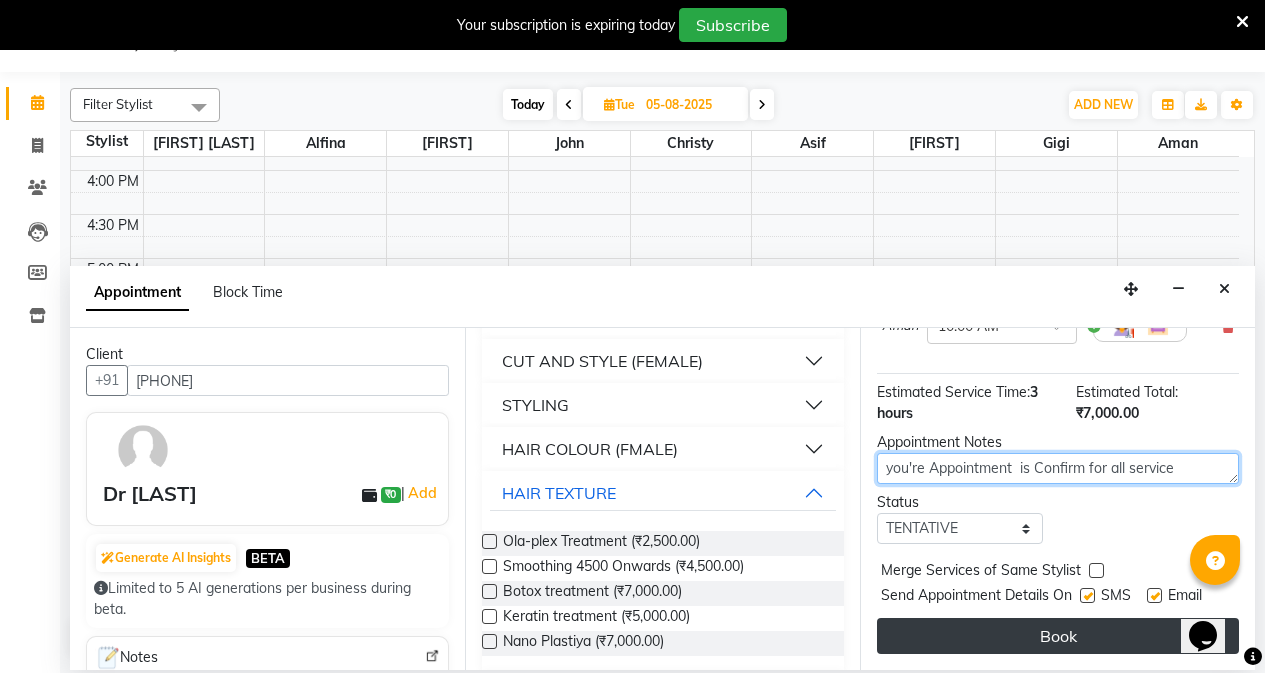 type on "you're Appointment  is Confirm for all service" 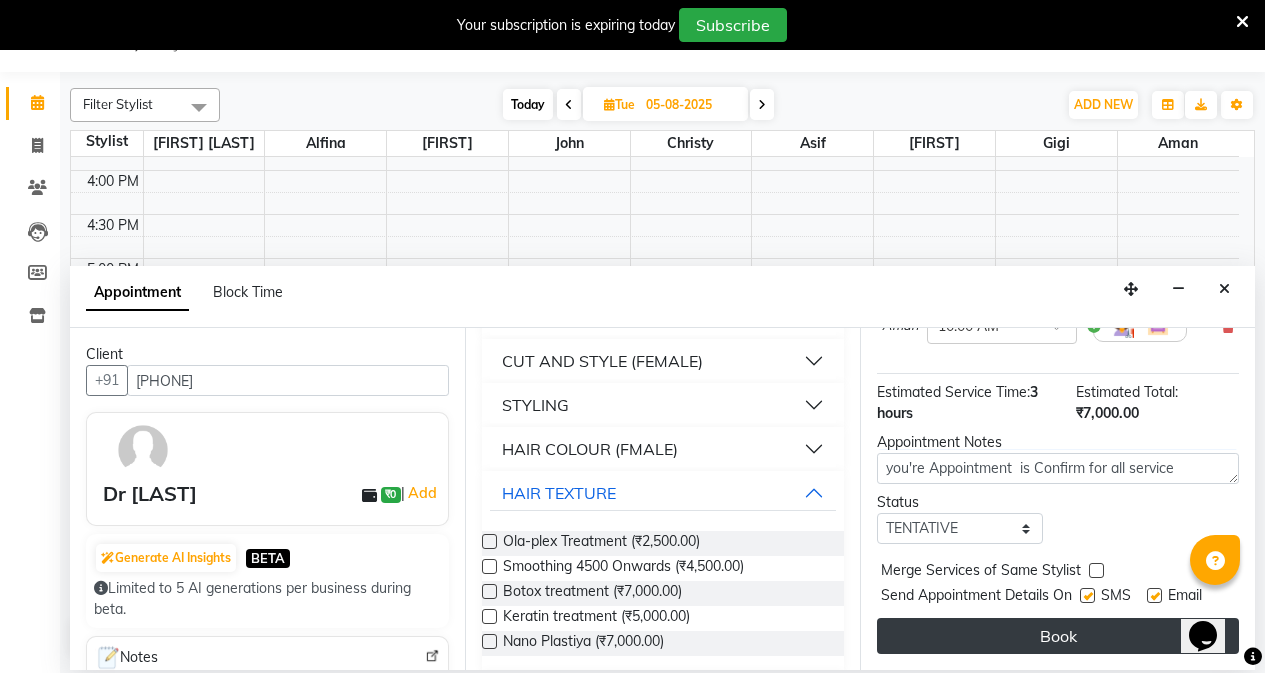 click on "Book" at bounding box center [1058, 636] 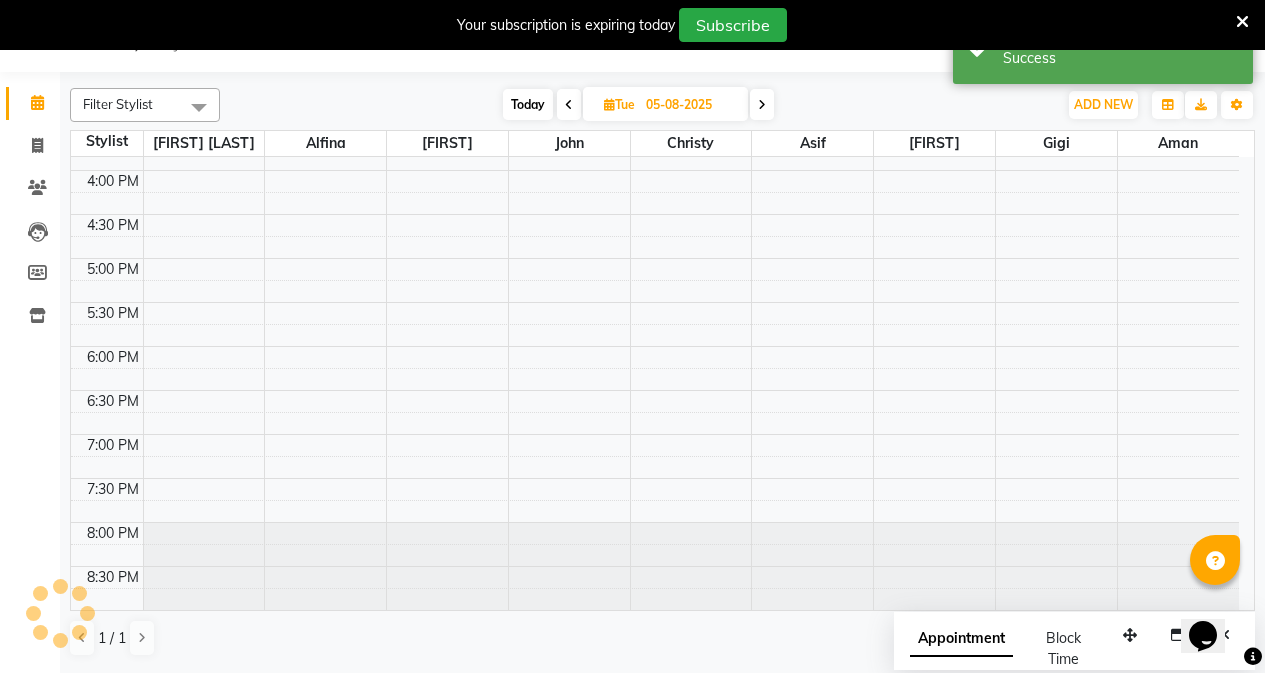 scroll, scrollTop: 0, scrollLeft: 0, axis: both 